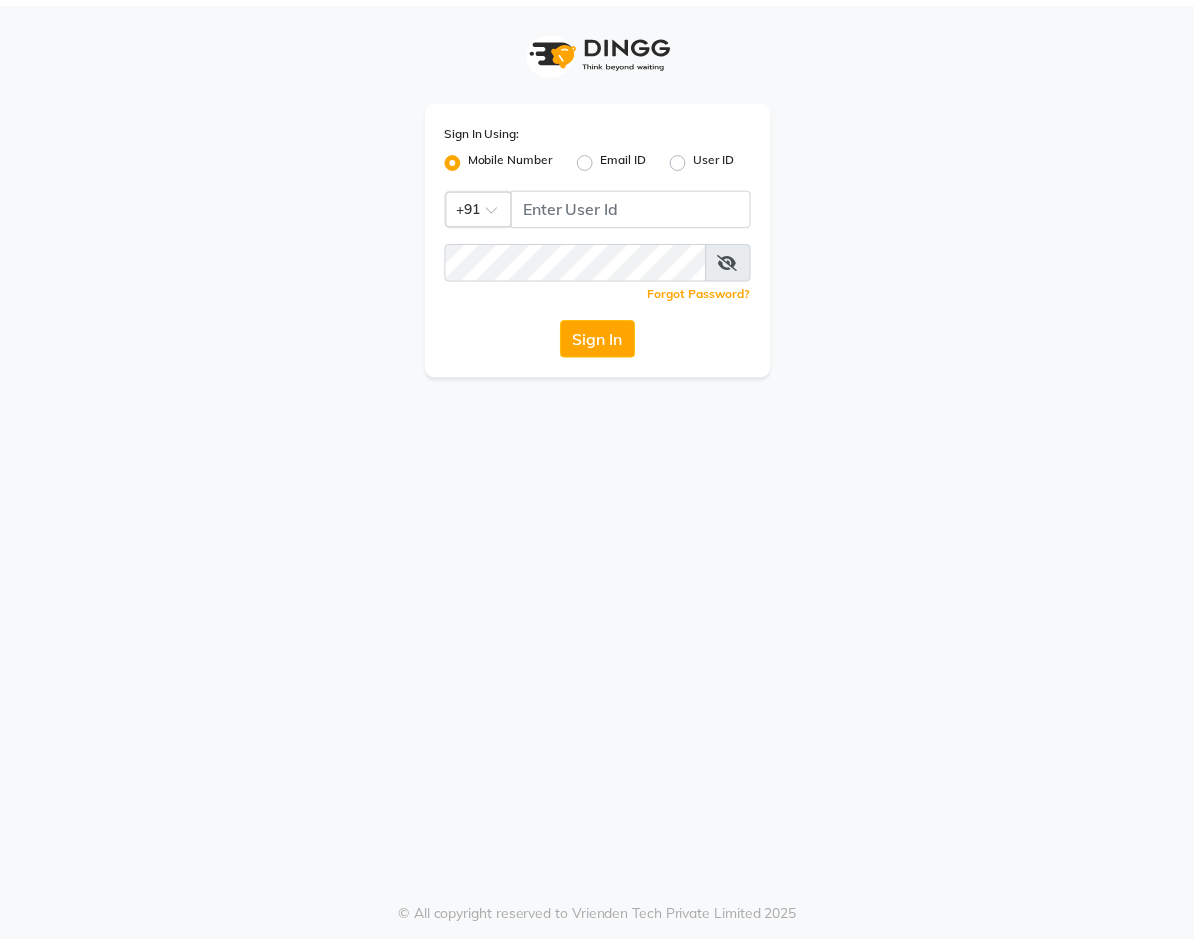 scroll, scrollTop: 0, scrollLeft: 0, axis: both 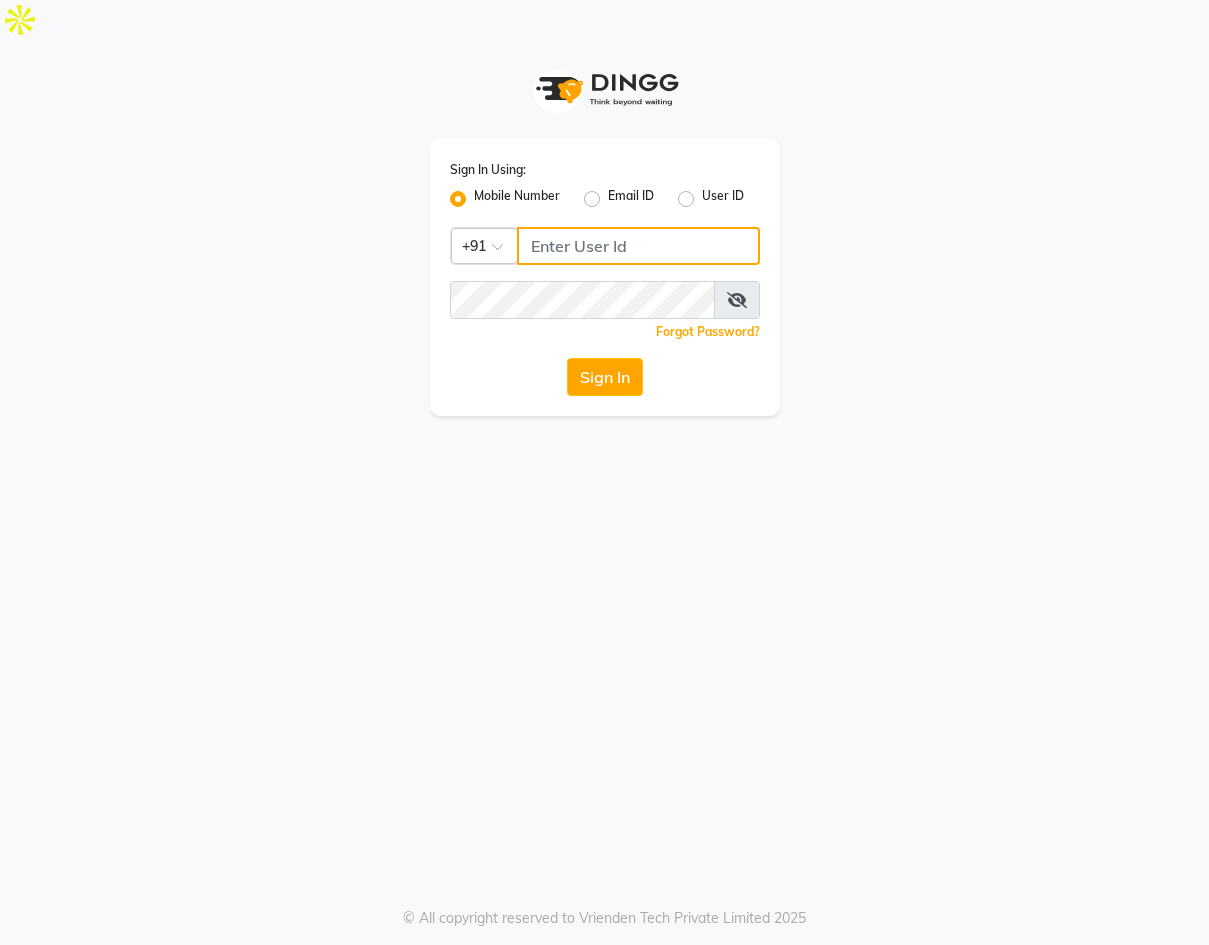 click 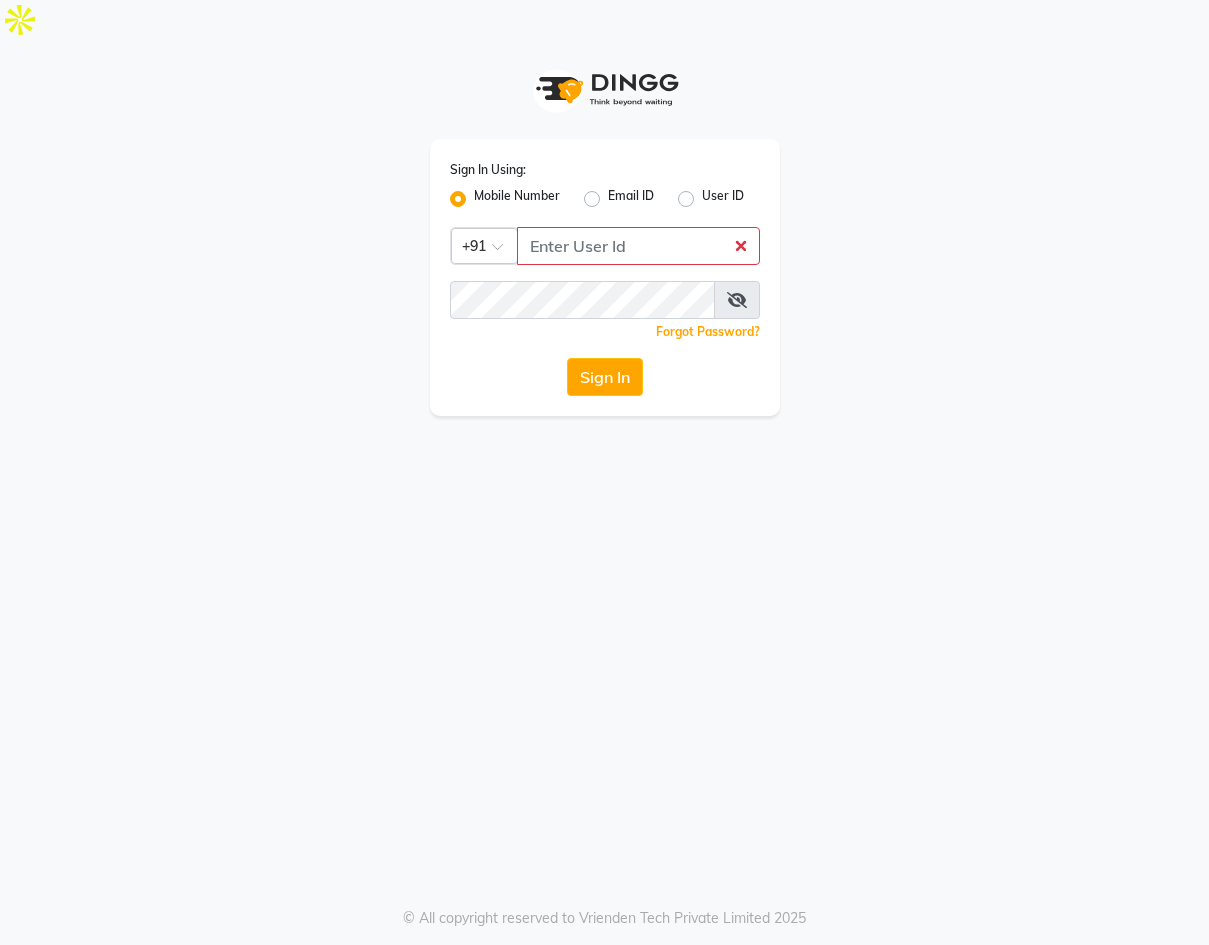 click on "Sign In Using: Mobile Number Email ID User ID Country Code × +91  Remember me Forgot Password?  Sign In   © All copyright reserved to Vrienden Tech Private Limited 2025" at bounding box center [604, 512] 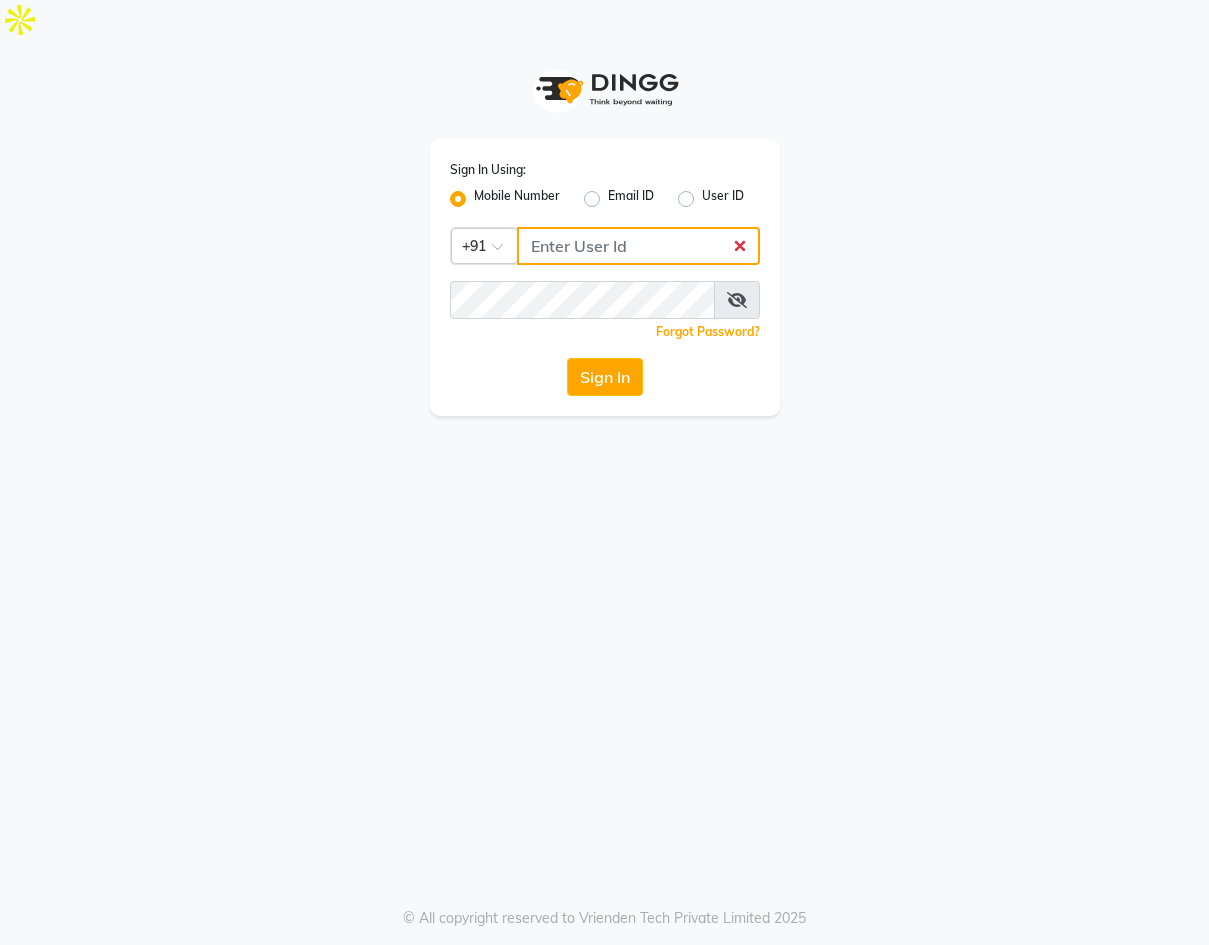 click 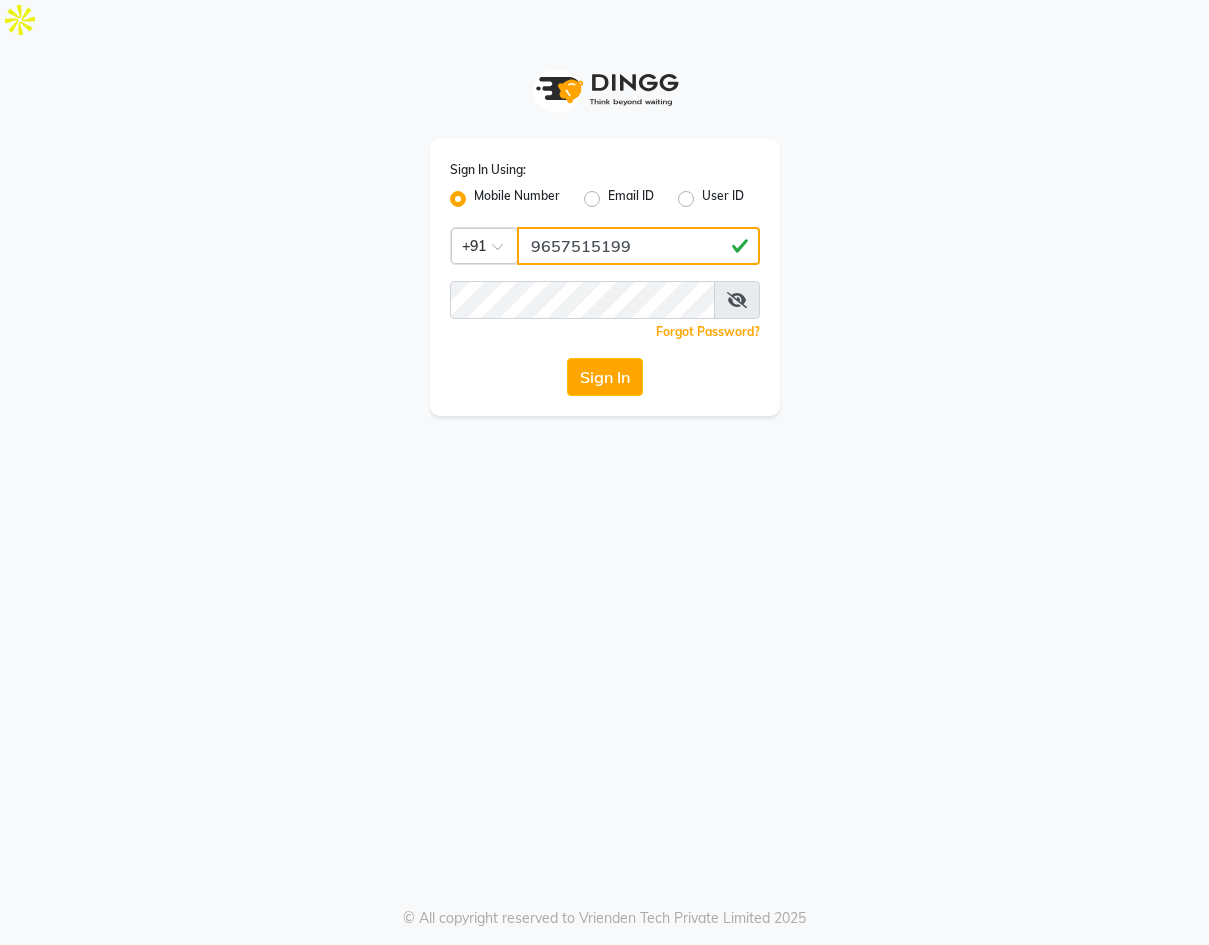type on "9657515199" 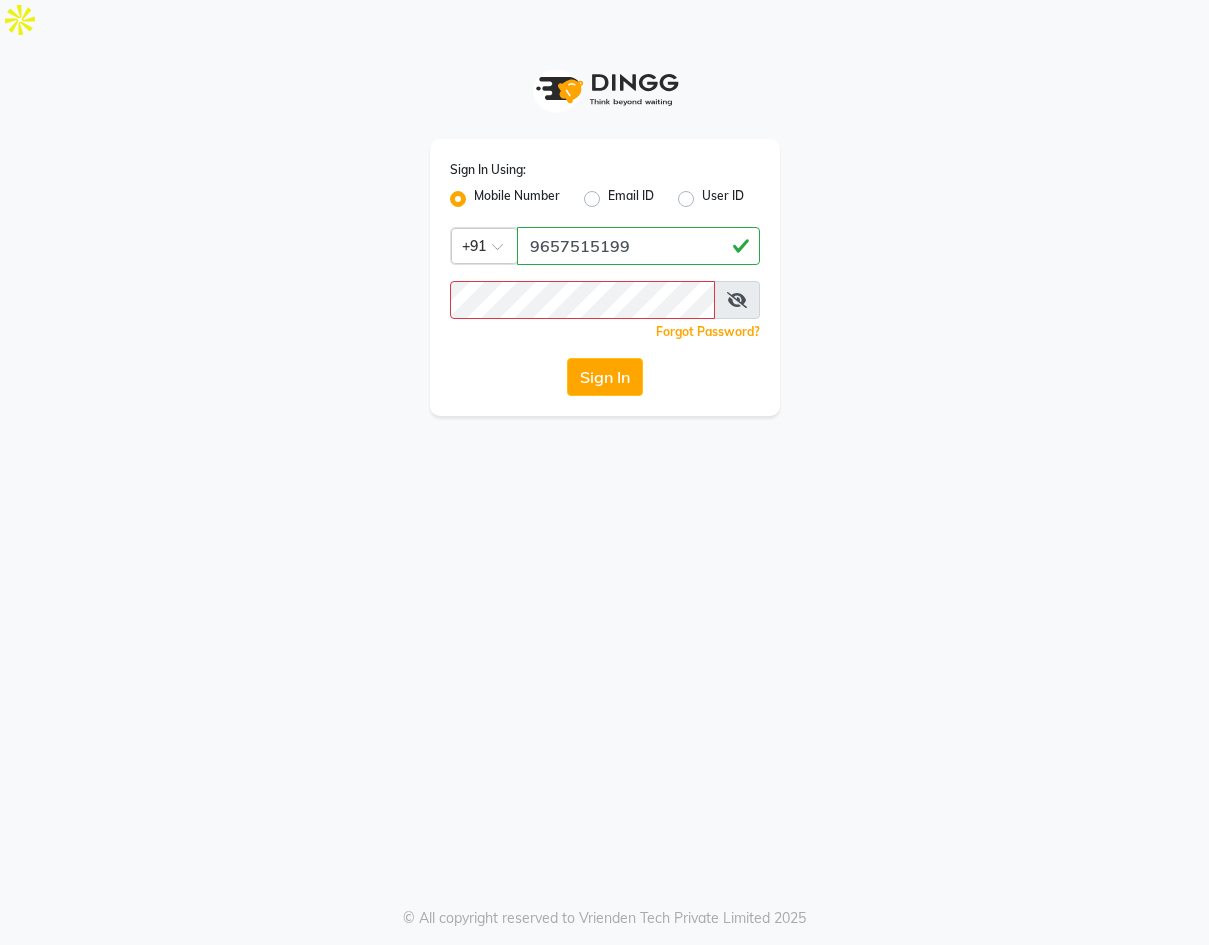 click on "Sign In Using: Mobile Number Email ID User ID Country Code × +91 [PHONE]  Remember me Forgot Password?  Sign In   © All copyright reserved to Vrienden Tech Private Limited [YEAR]" at bounding box center [604, 512] 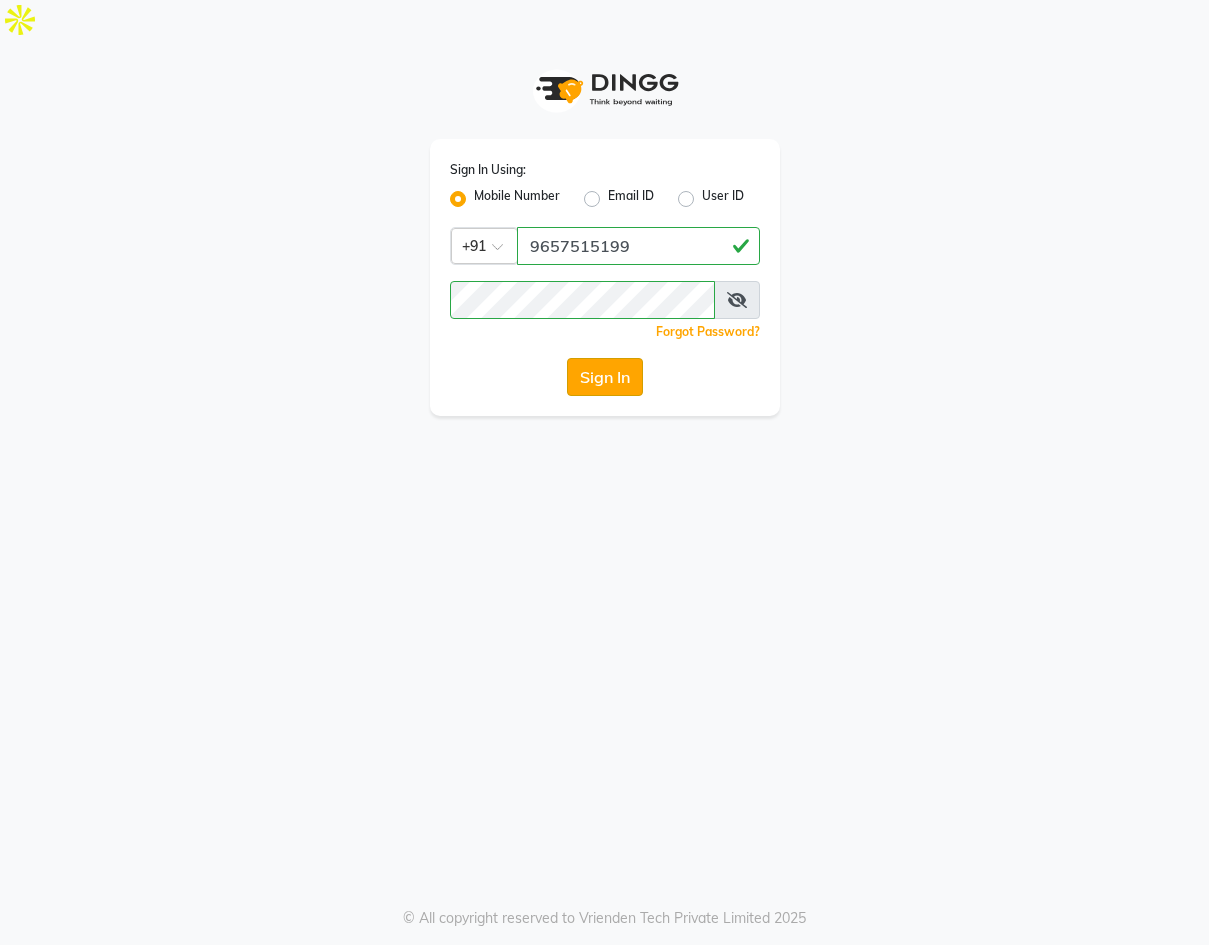click on "Sign In" 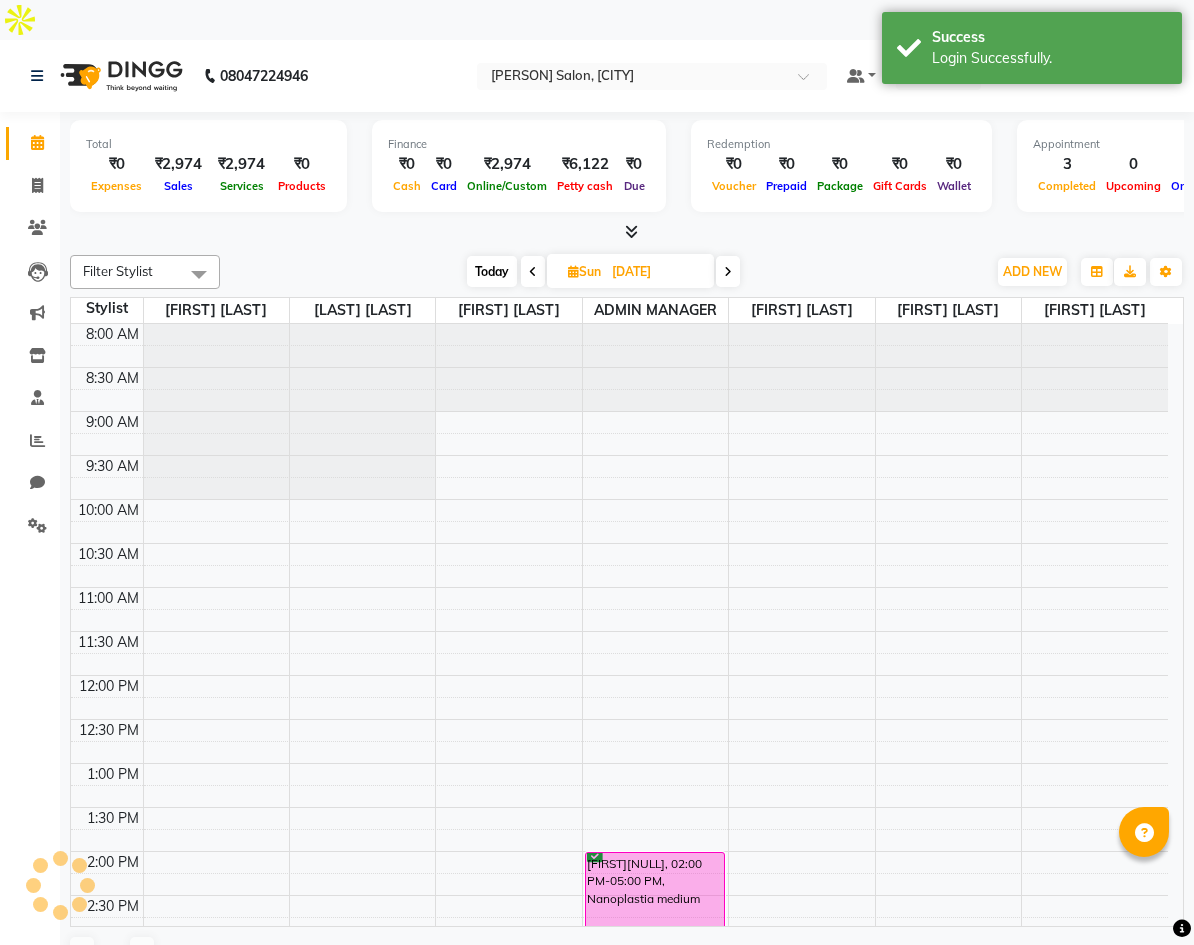 scroll, scrollTop: 0, scrollLeft: 0, axis: both 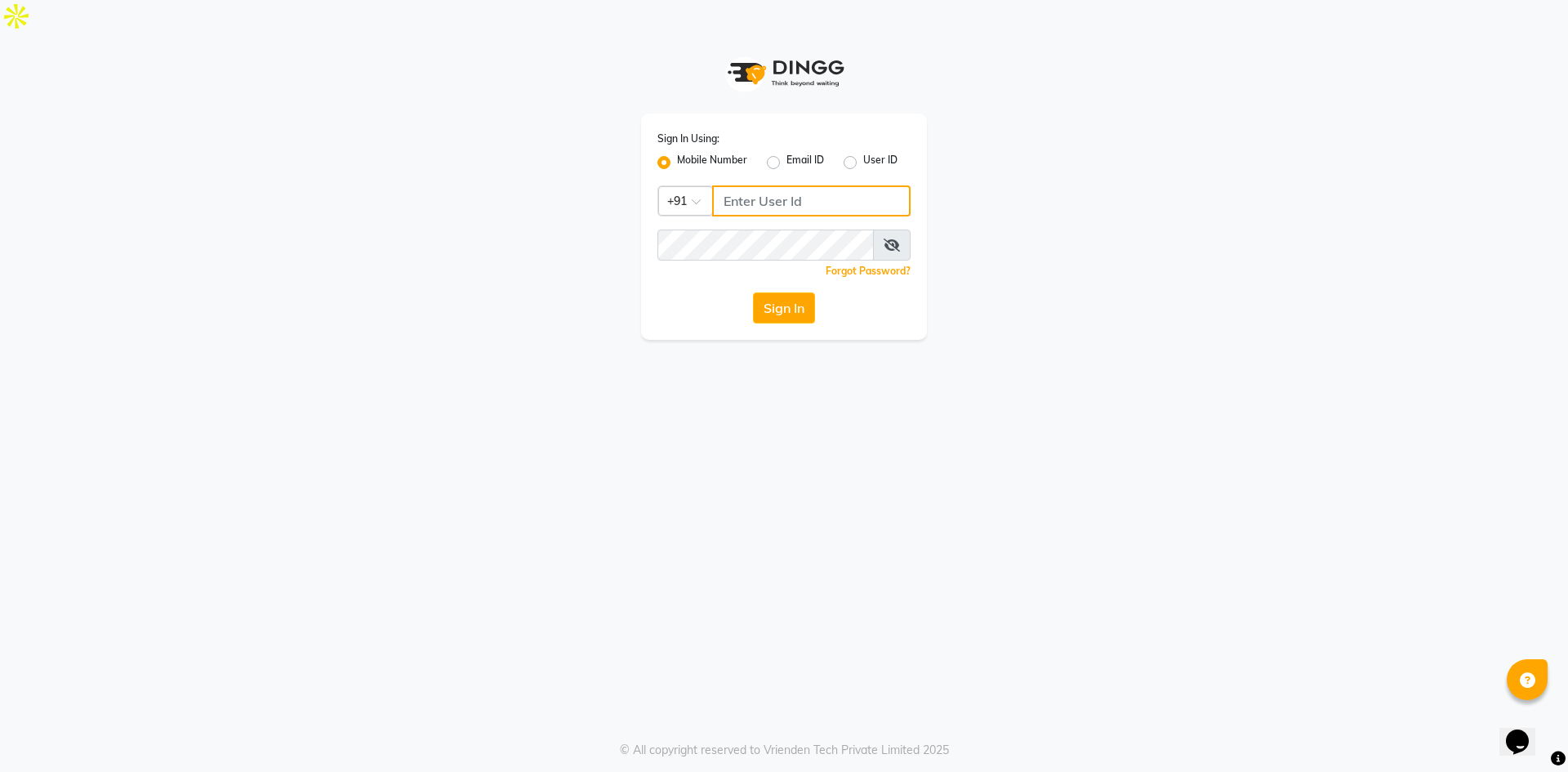 click 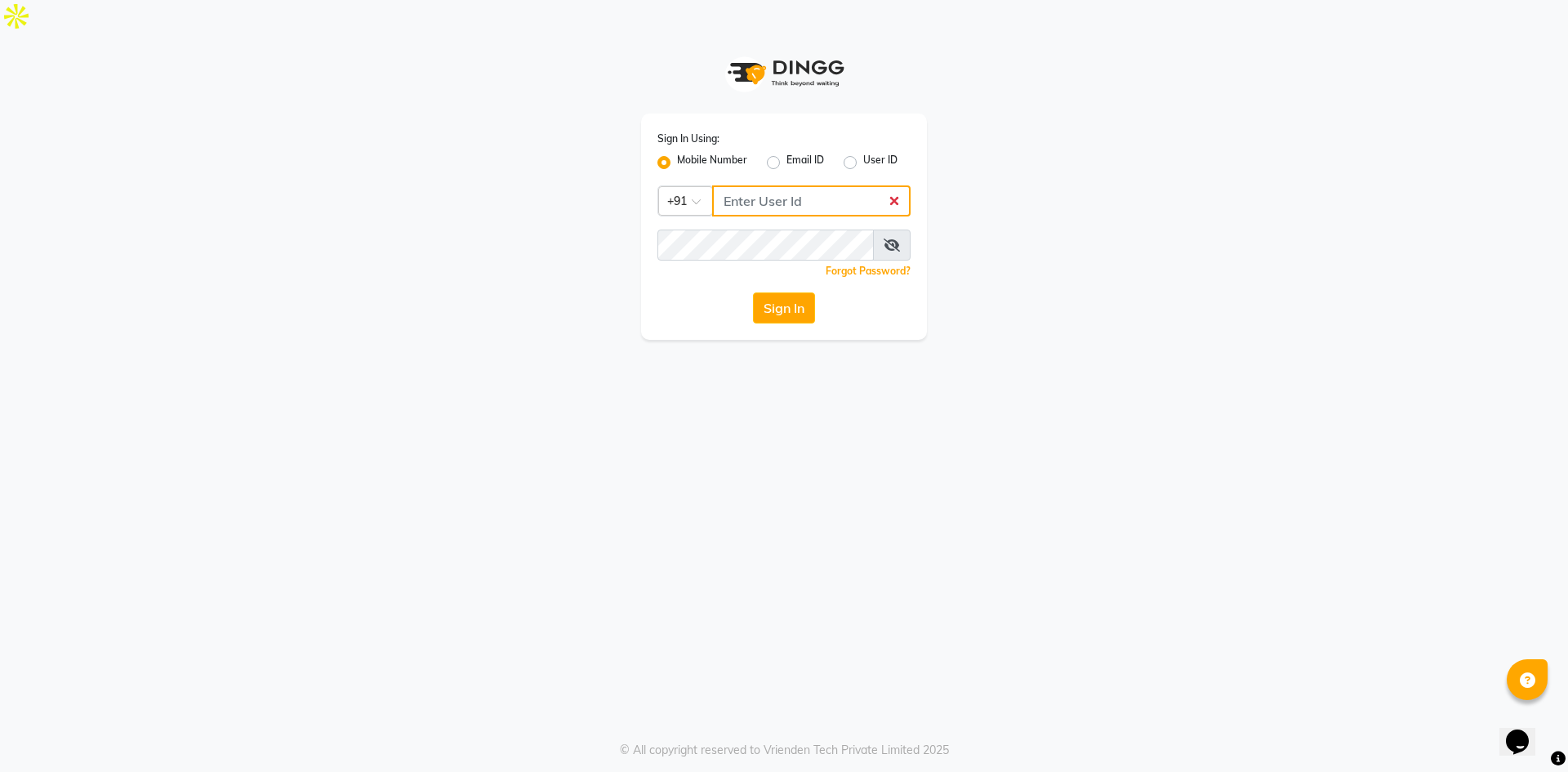 click 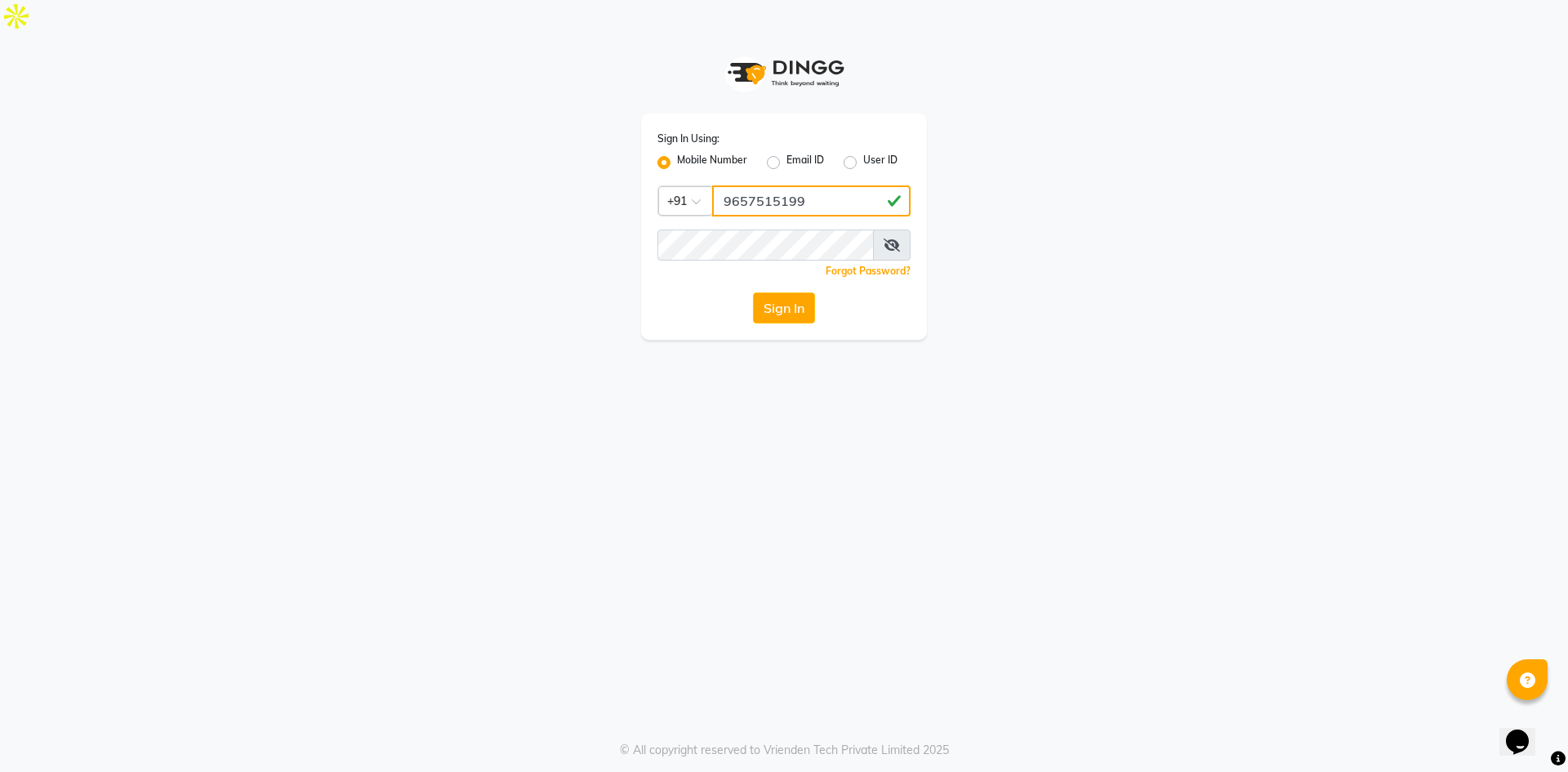 type on "9657515199" 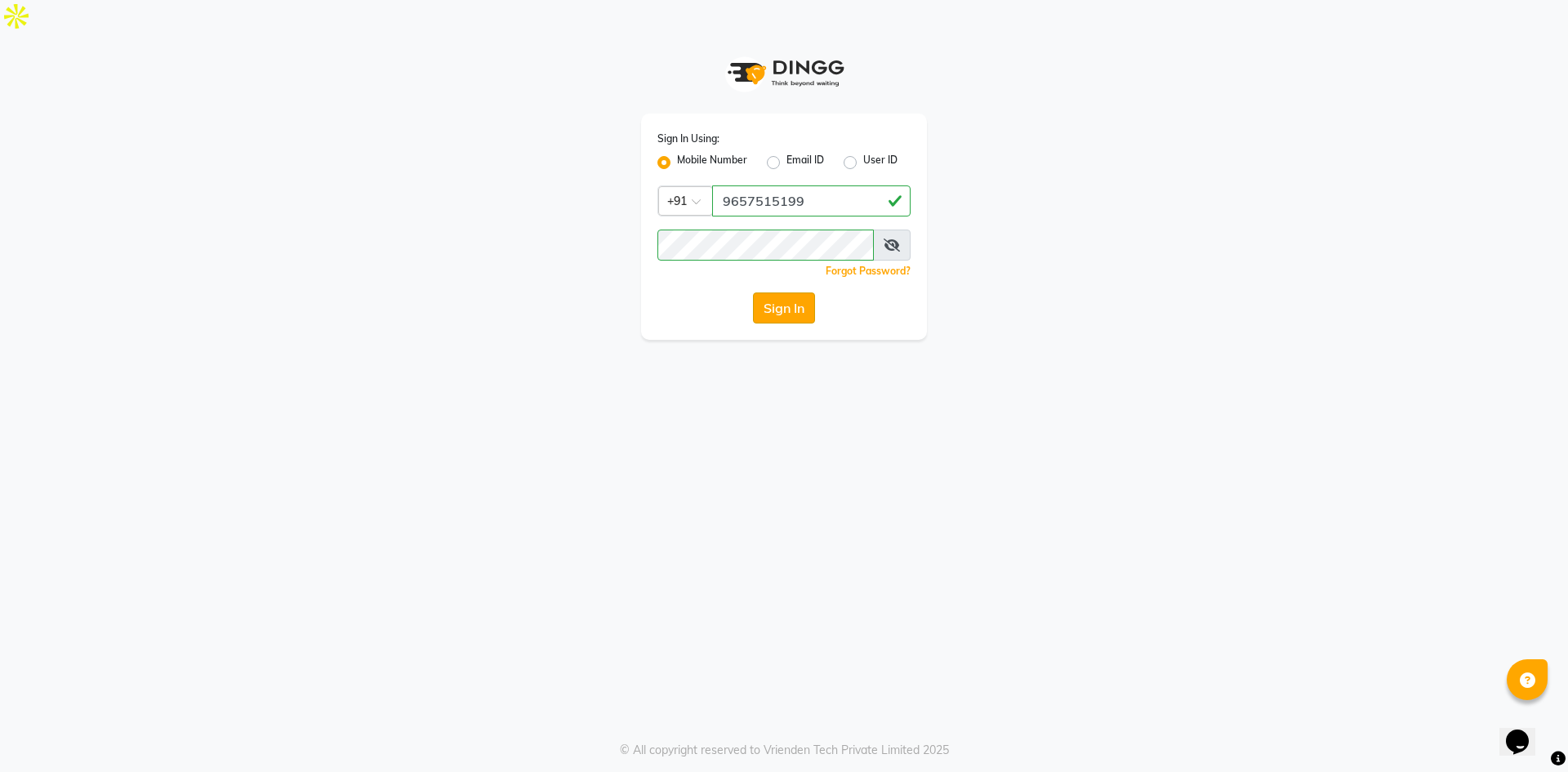 click on "Sign In" 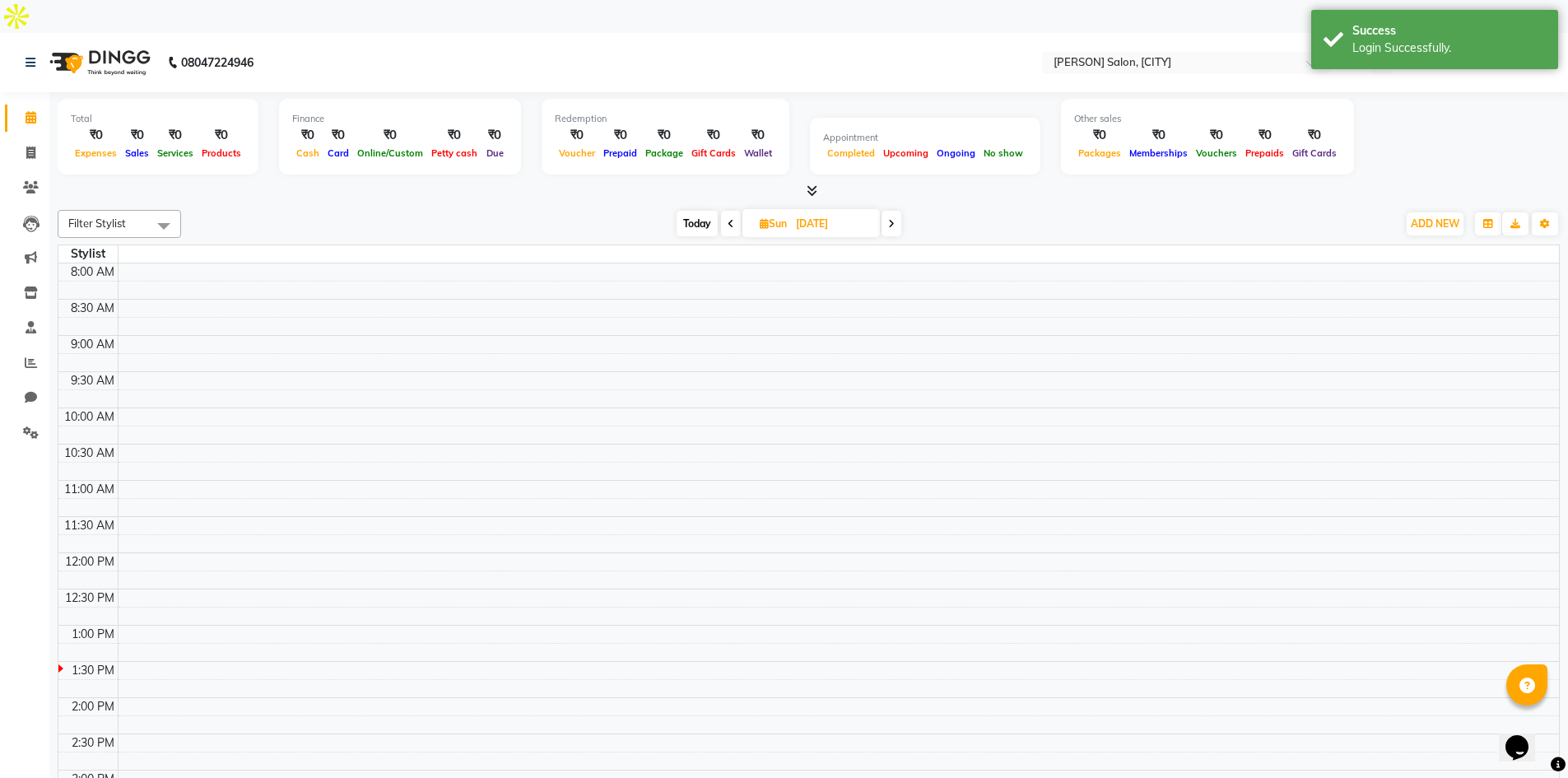 scroll, scrollTop: 258, scrollLeft: 0, axis: vertical 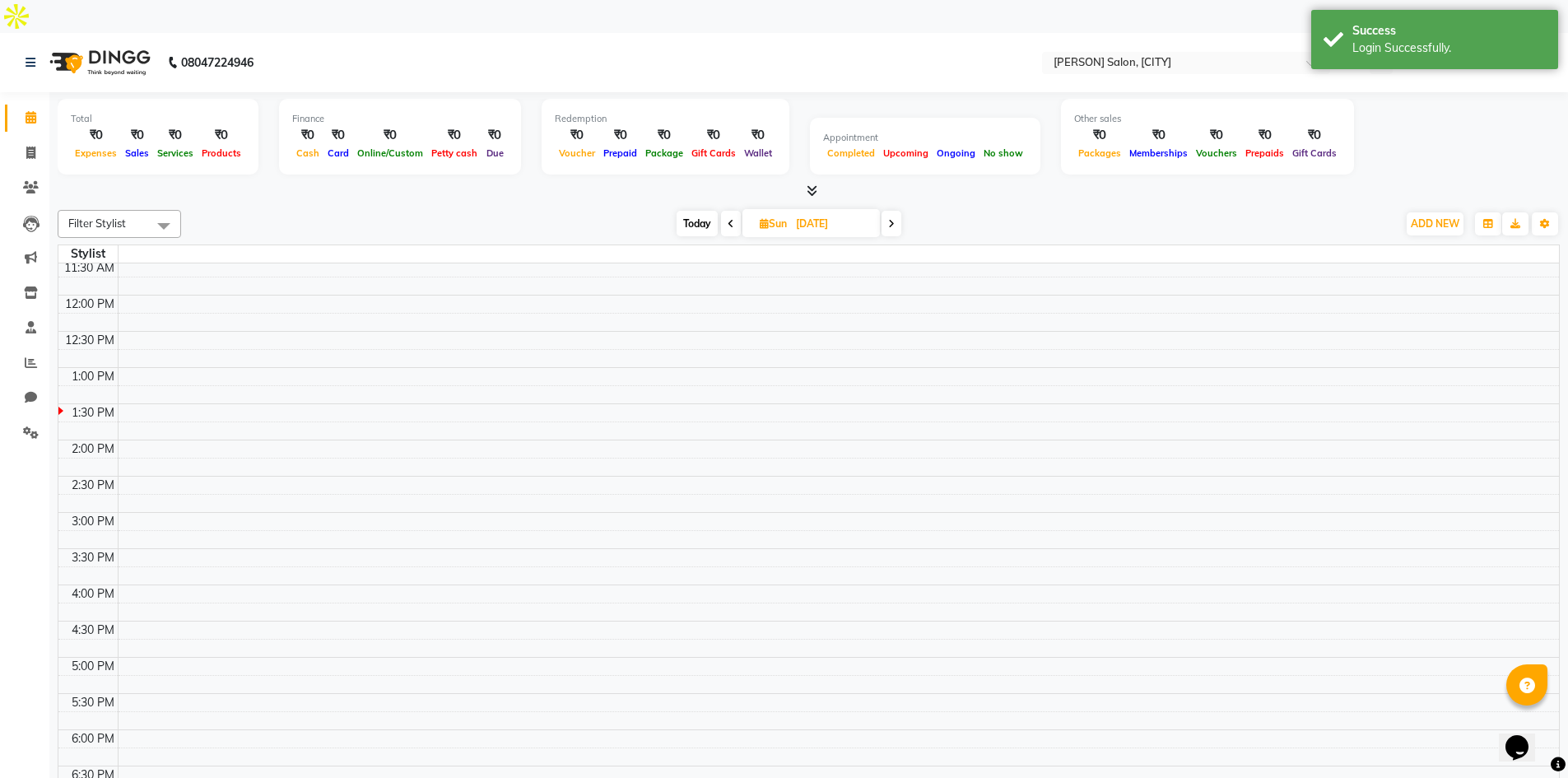 select on "en" 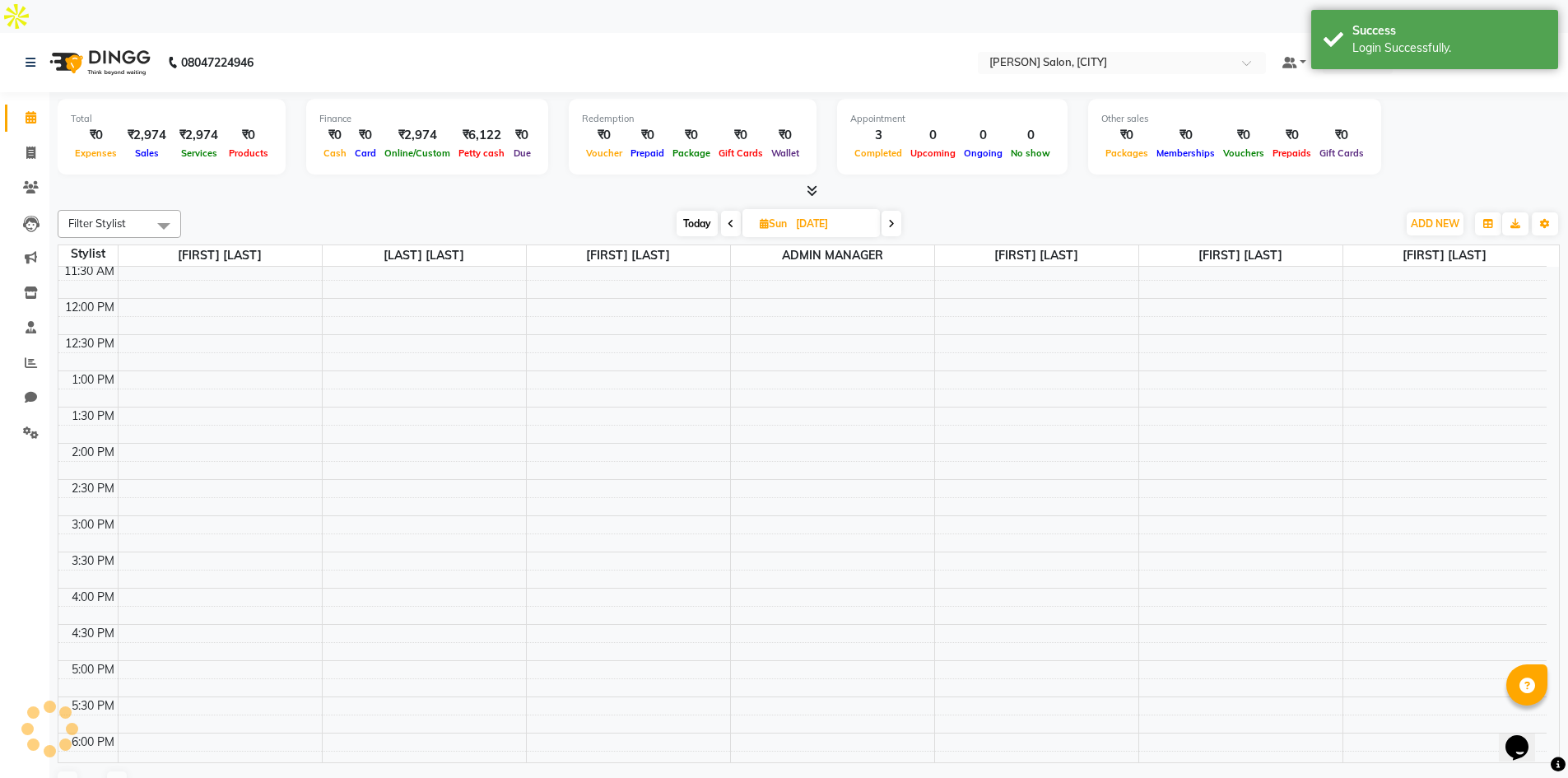 scroll, scrollTop: 0, scrollLeft: 0, axis: both 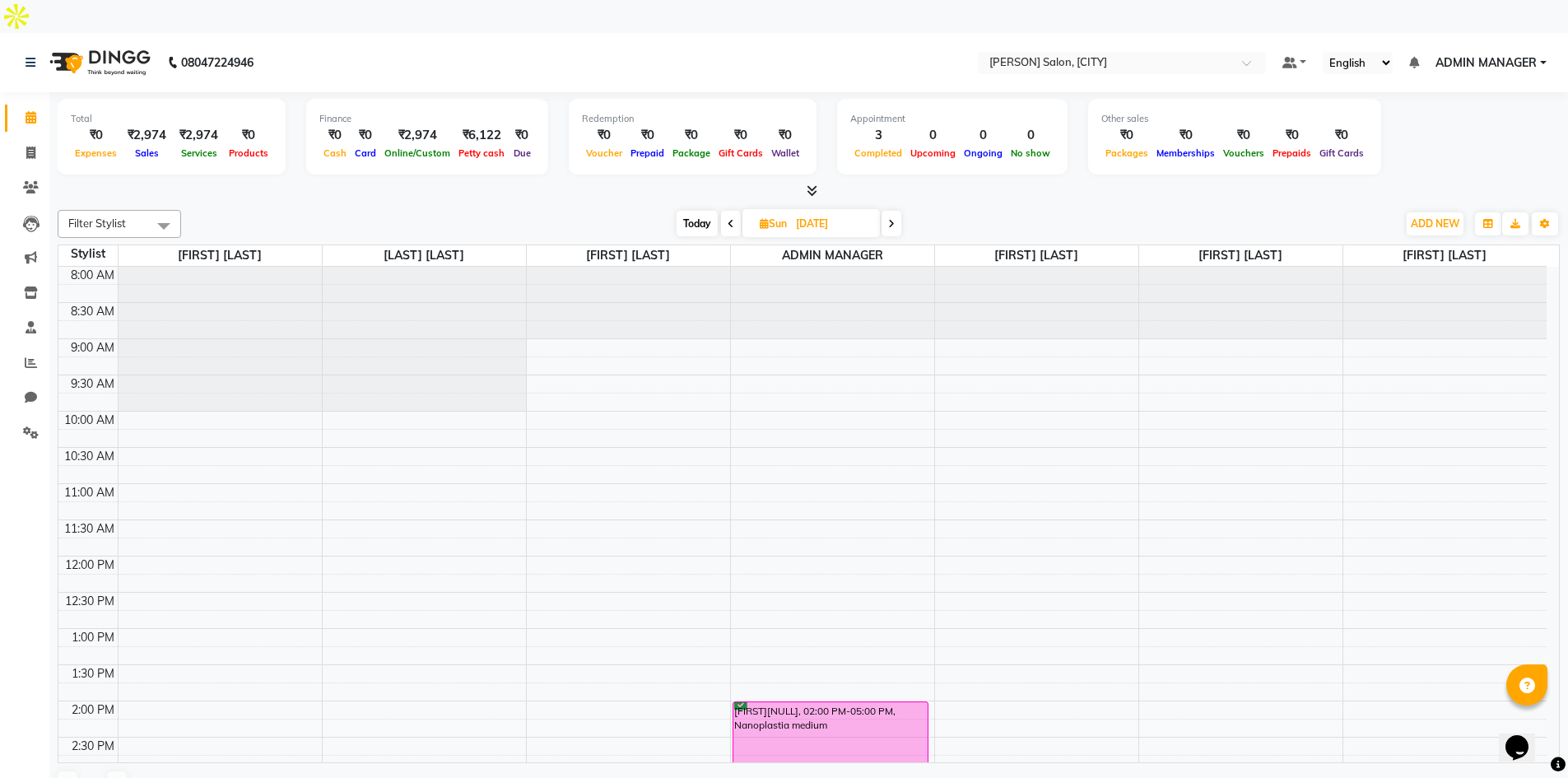 click on "Today  Sun [DATE]" at bounding box center [789, 224] 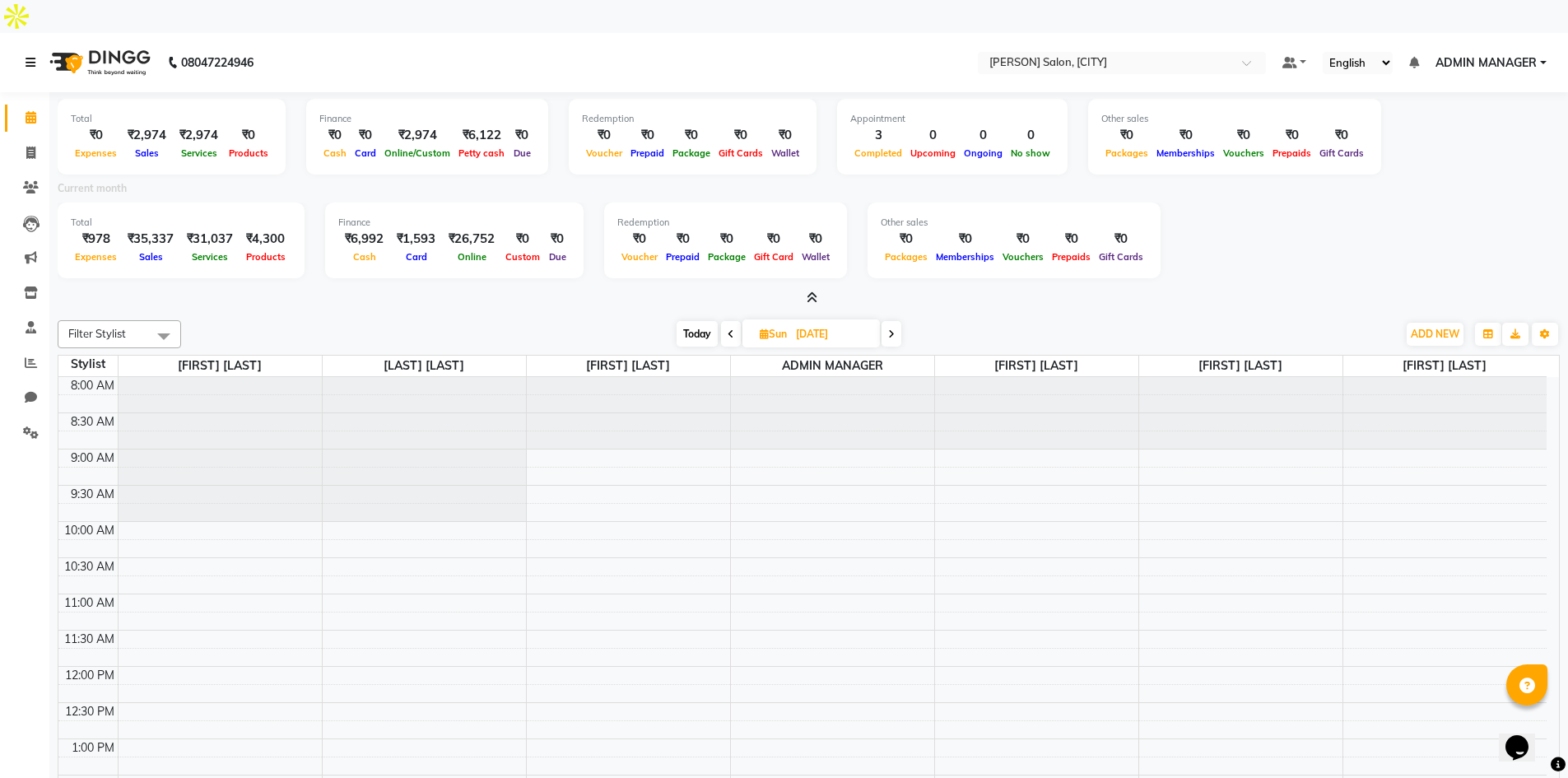 click at bounding box center (34, 63) 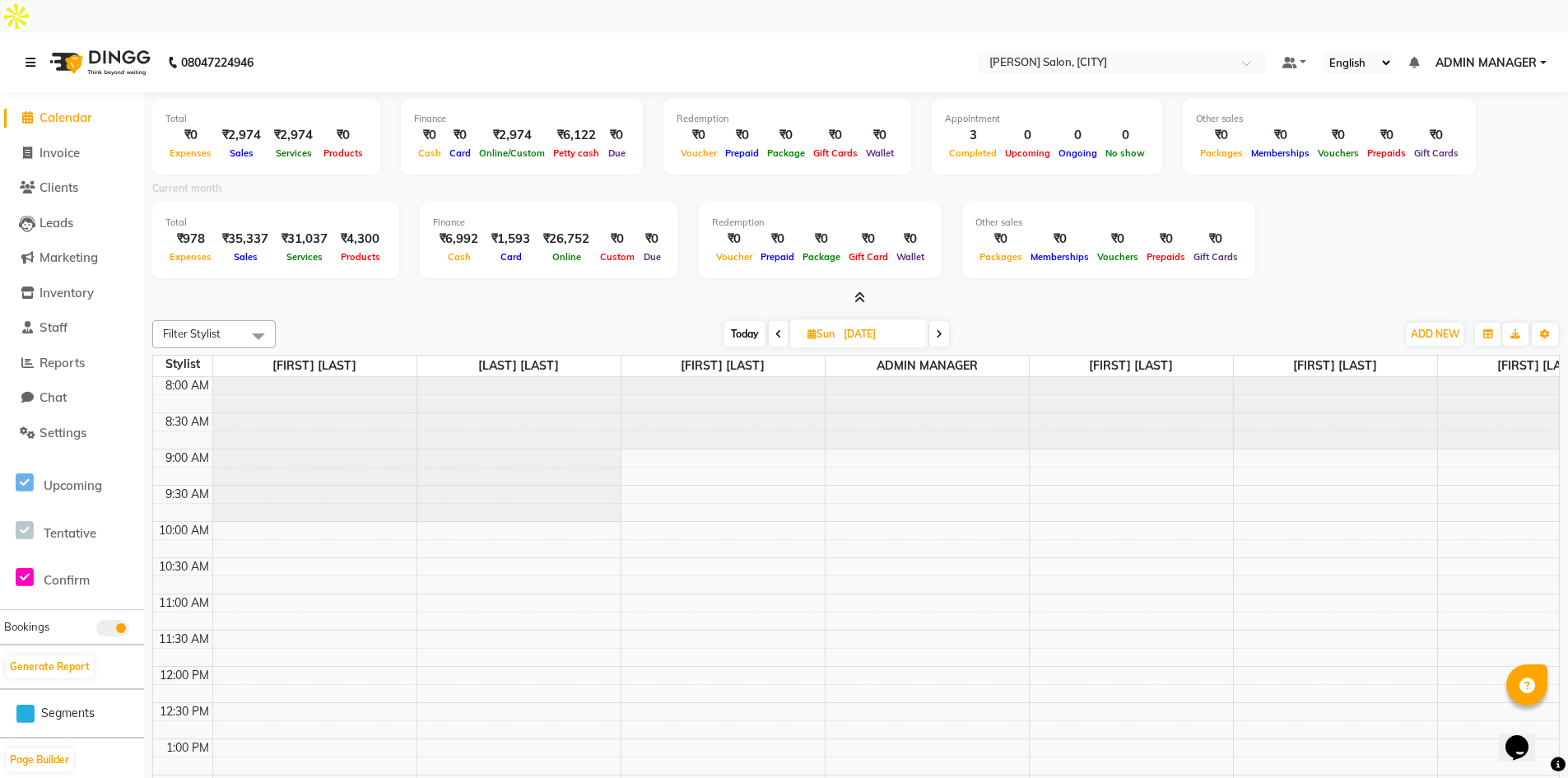 click at bounding box center (34, 63) 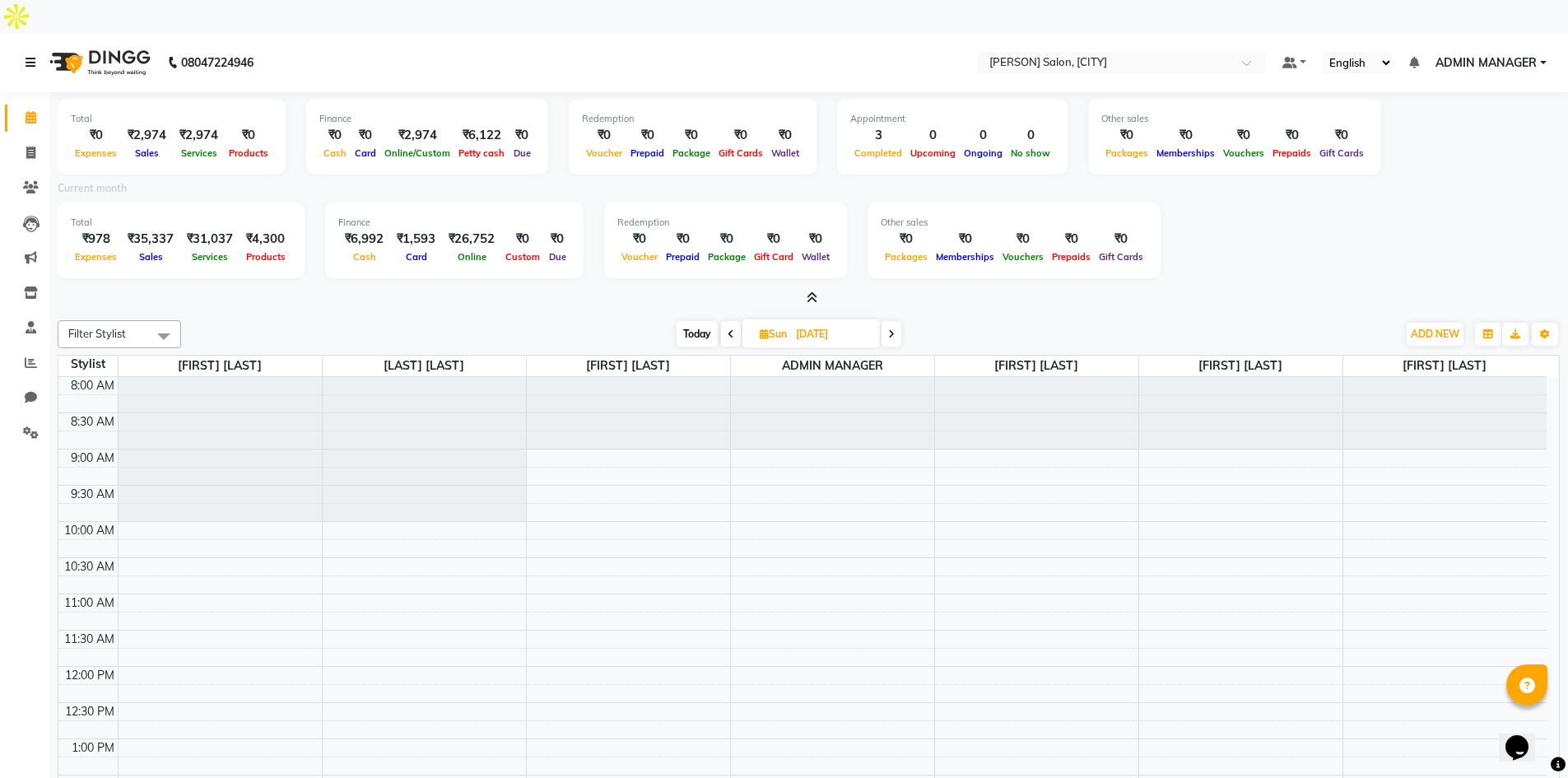 click at bounding box center (30, 63) 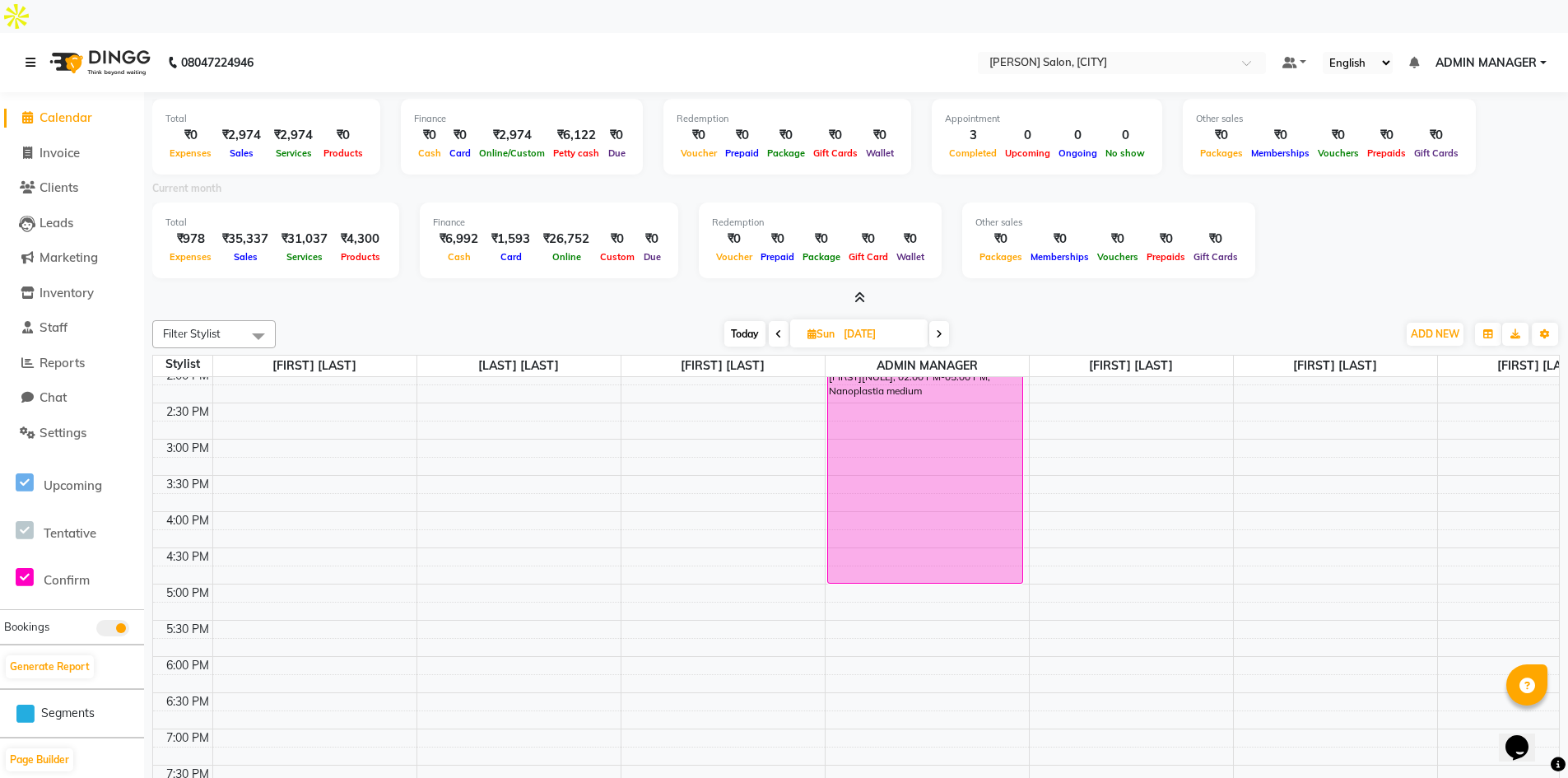 scroll, scrollTop: 445, scrollLeft: 0, axis: vertical 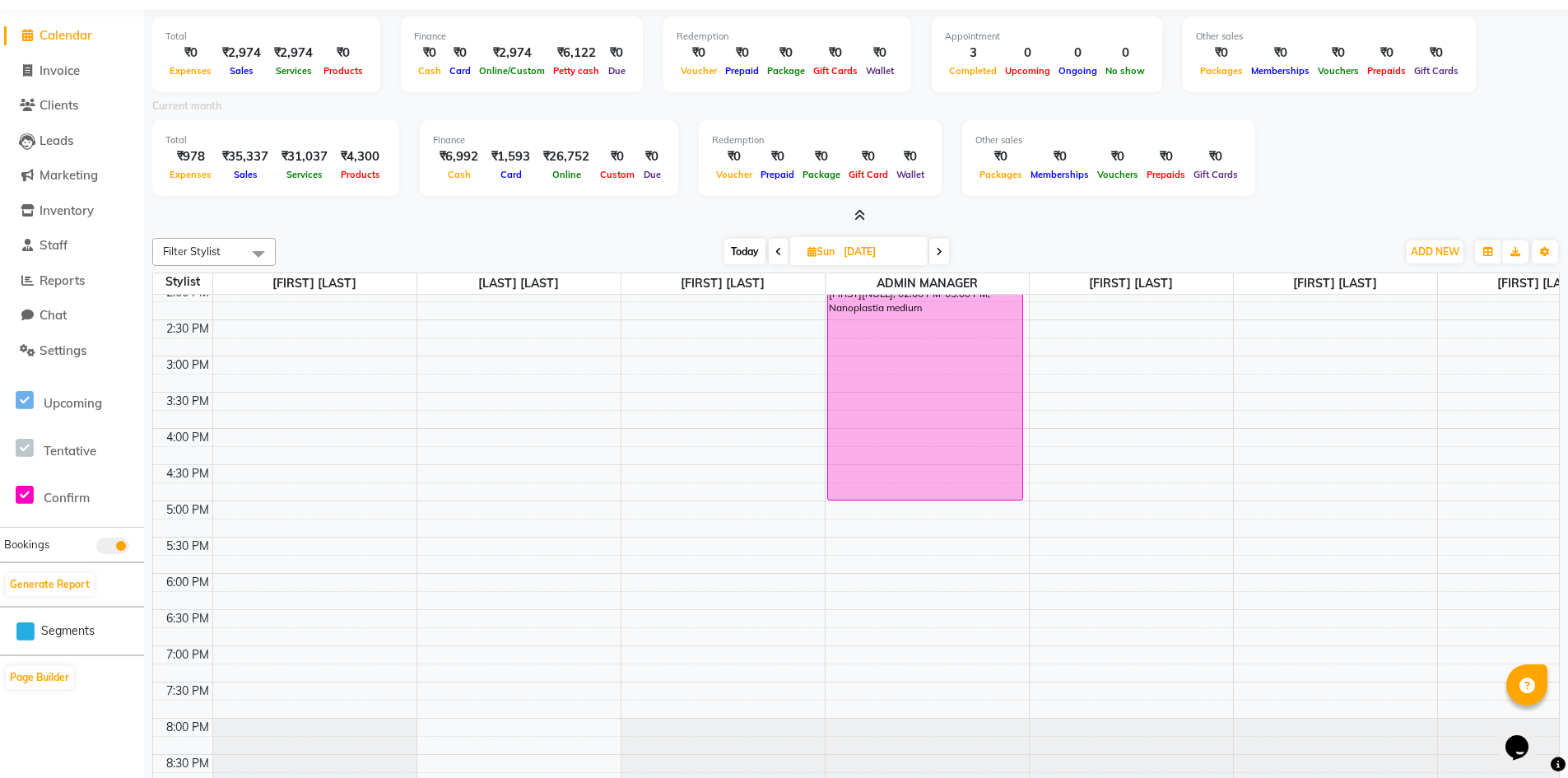 click at bounding box center (258, 254) 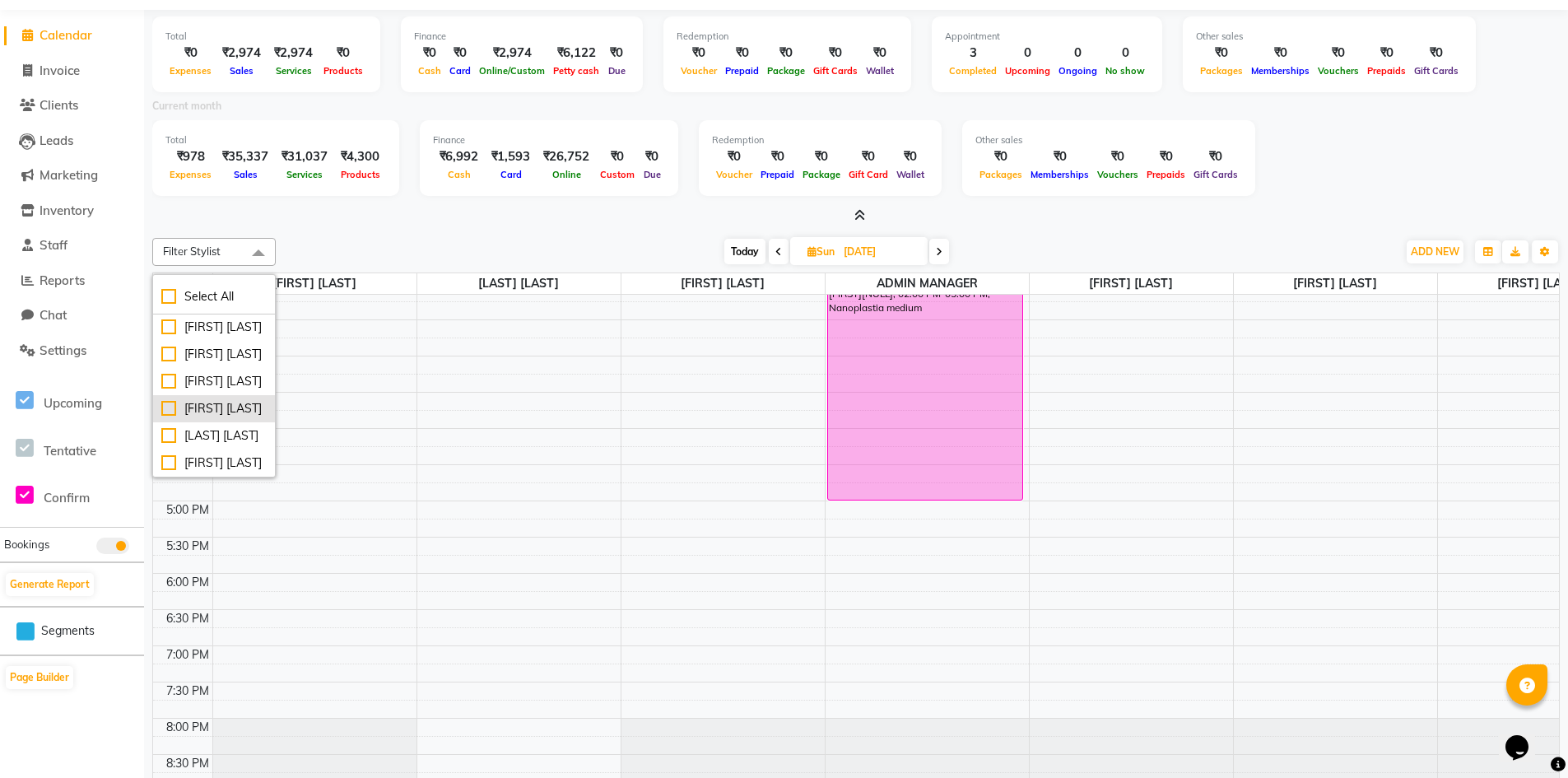 scroll, scrollTop: 114, scrollLeft: 0, axis: vertical 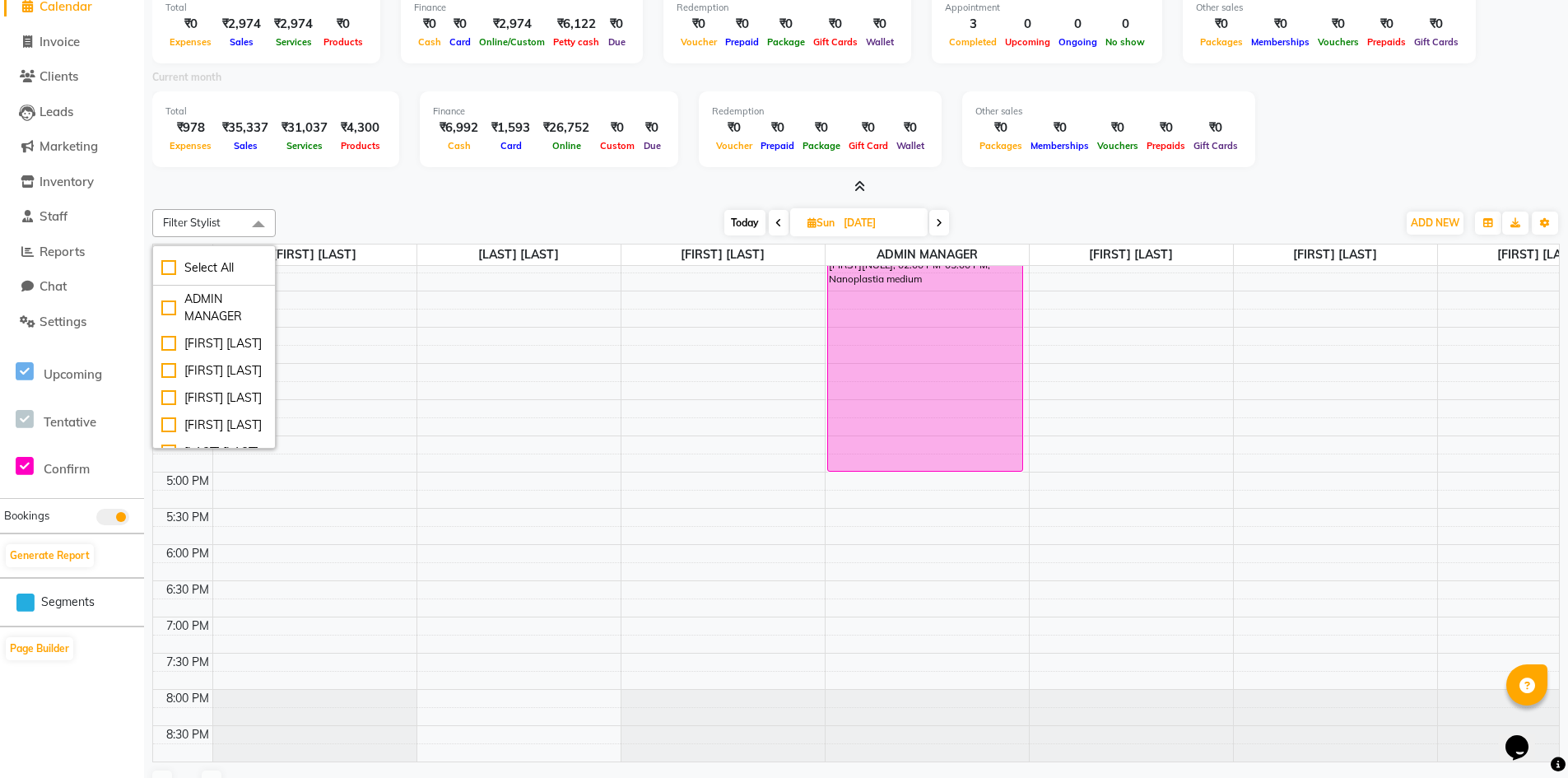 click at bounding box center [856, 187] 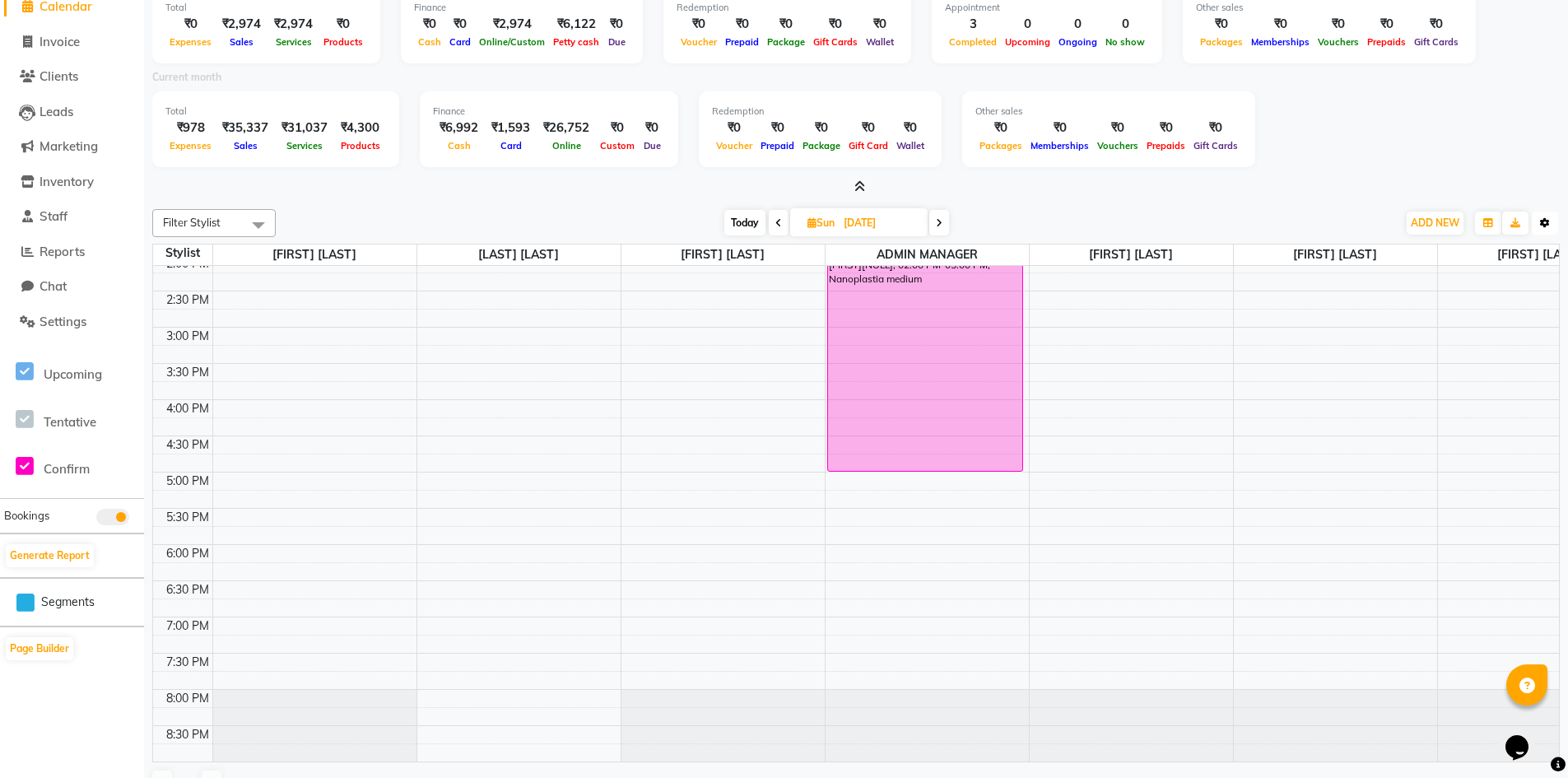 click at bounding box center (1545, 223) 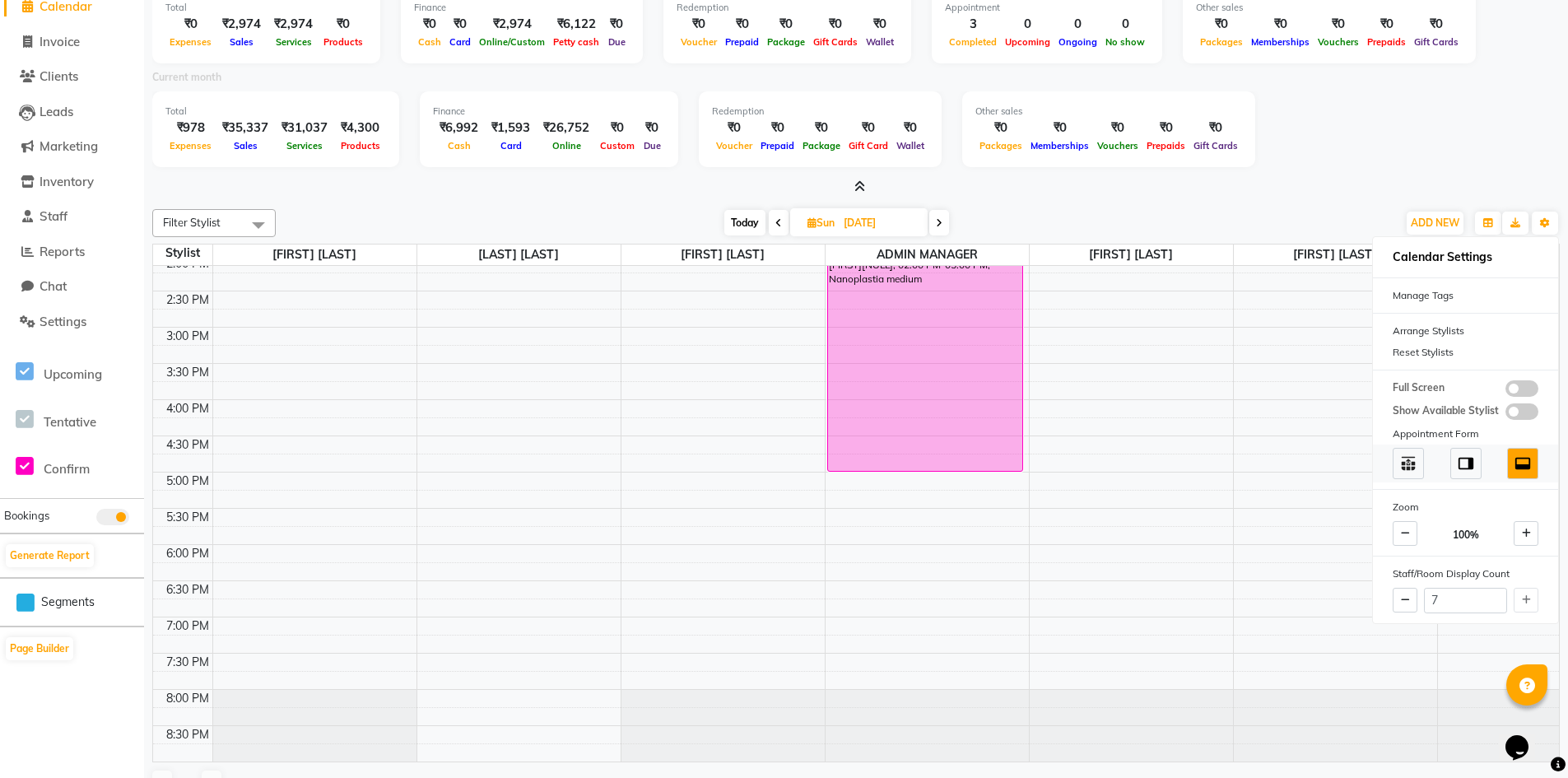 click at bounding box center [1466, 464] 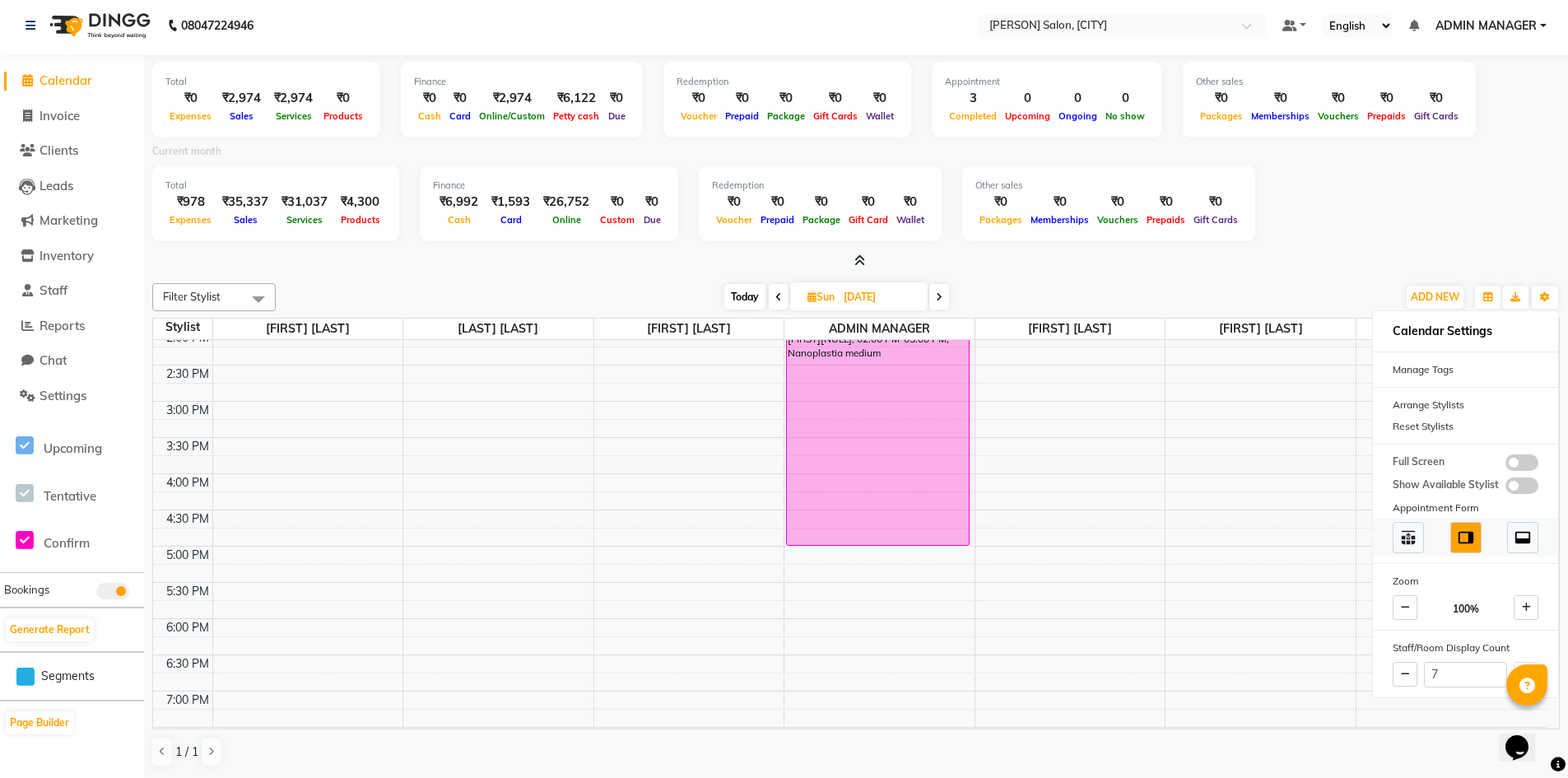 scroll, scrollTop: 4, scrollLeft: 0, axis: vertical 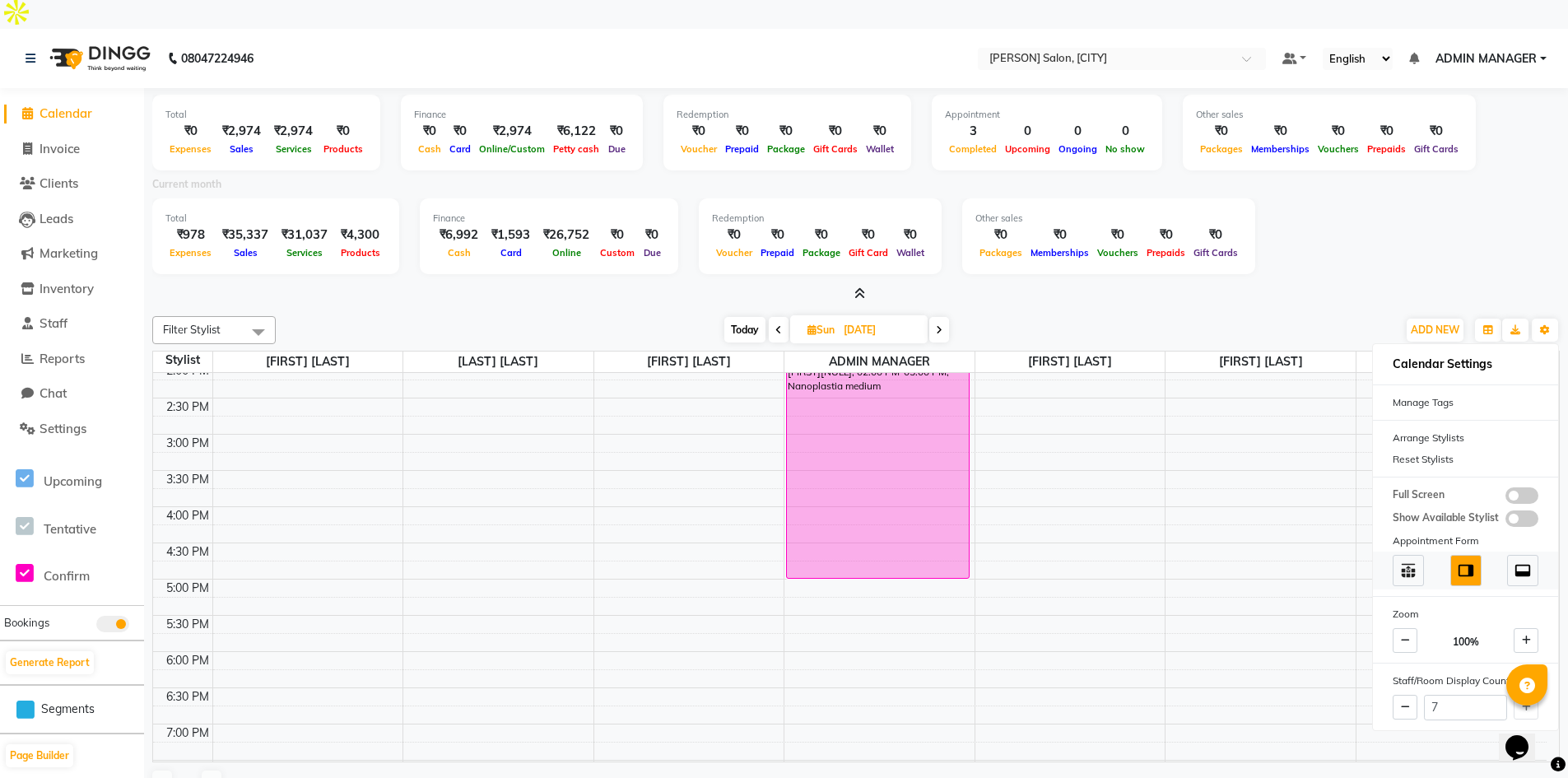 click at bounding box center [1523, 571] 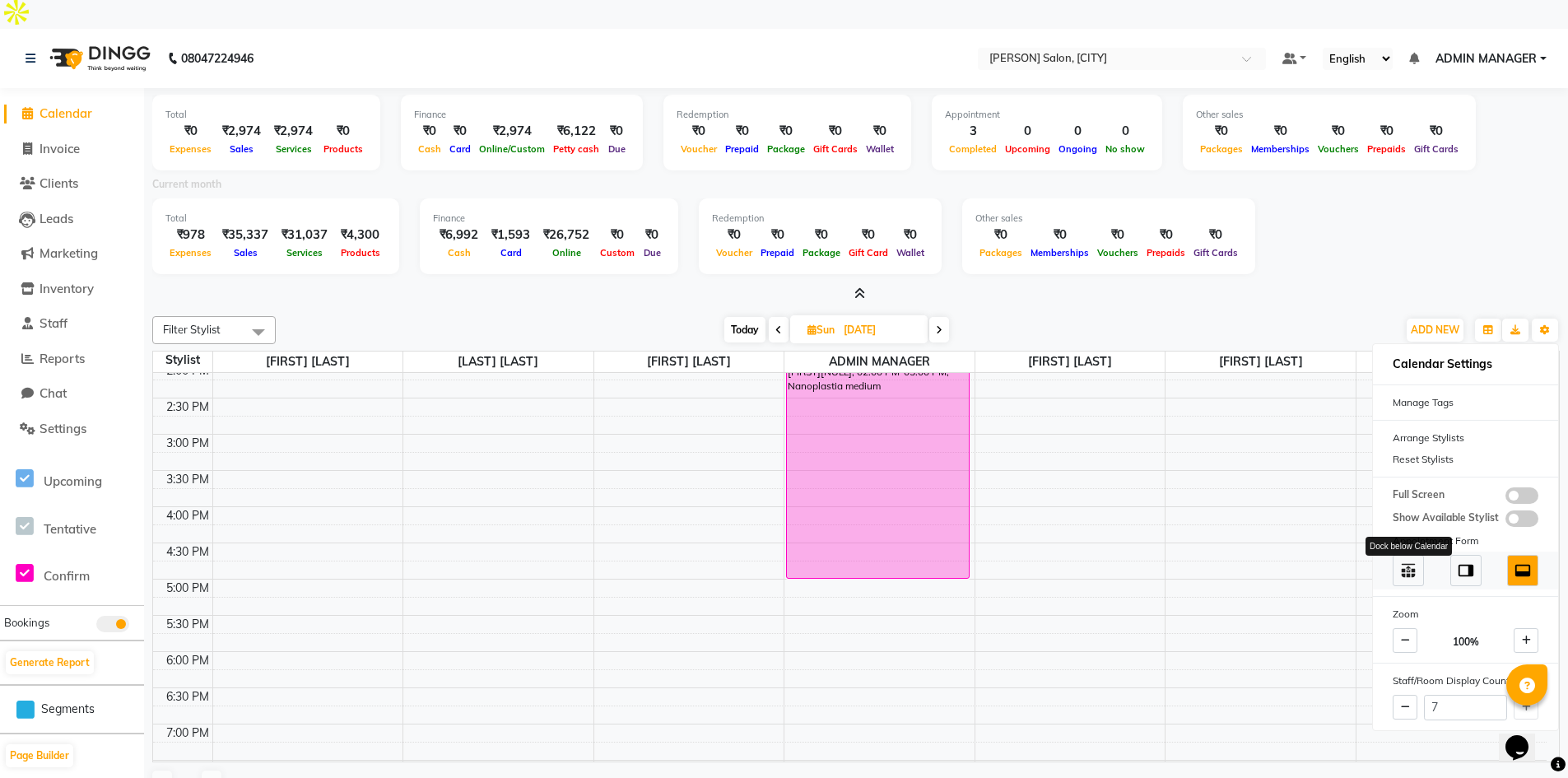 click at bounding box center [1408, 571] 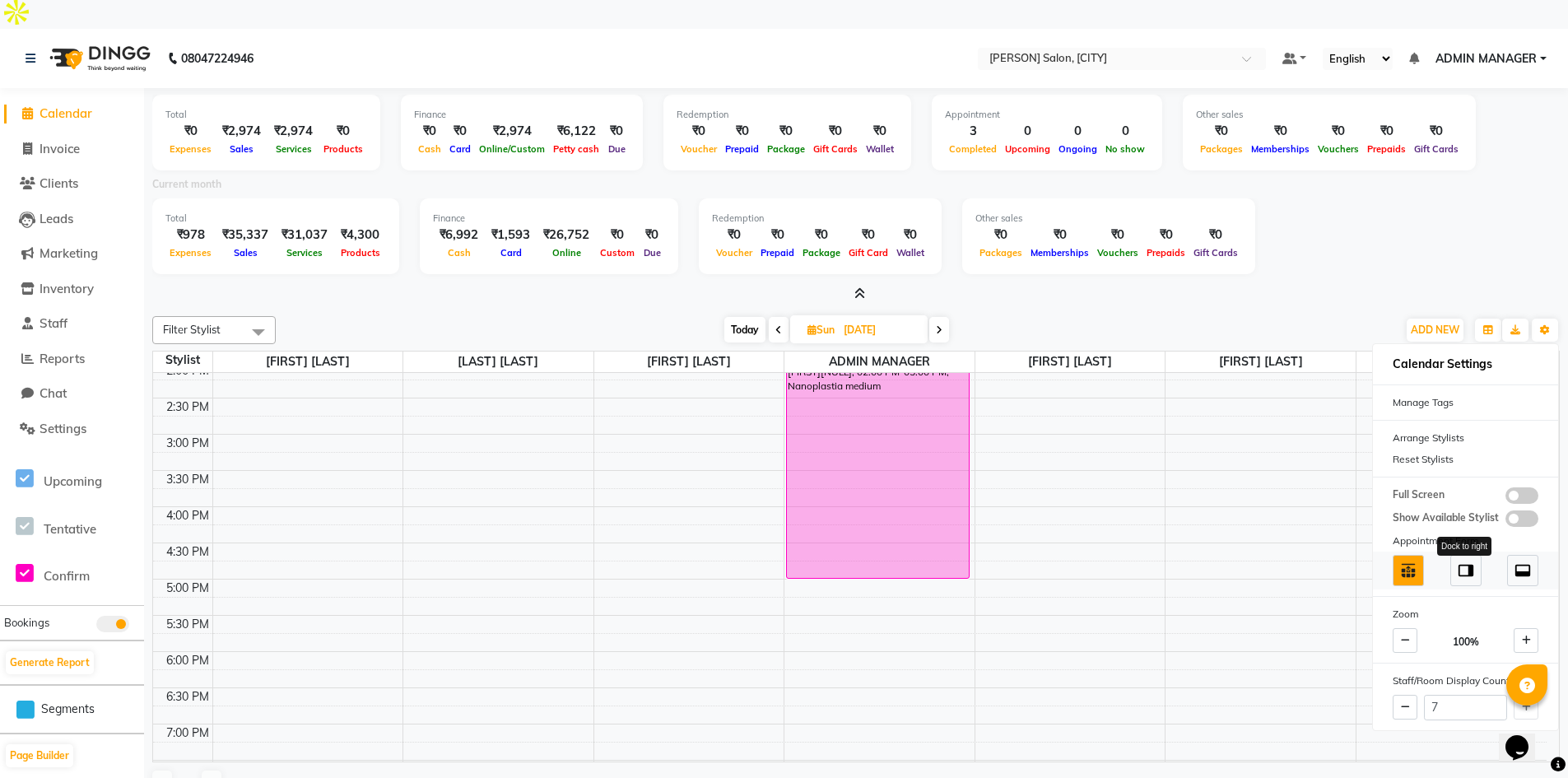 click at bounding box center [1466, 571] 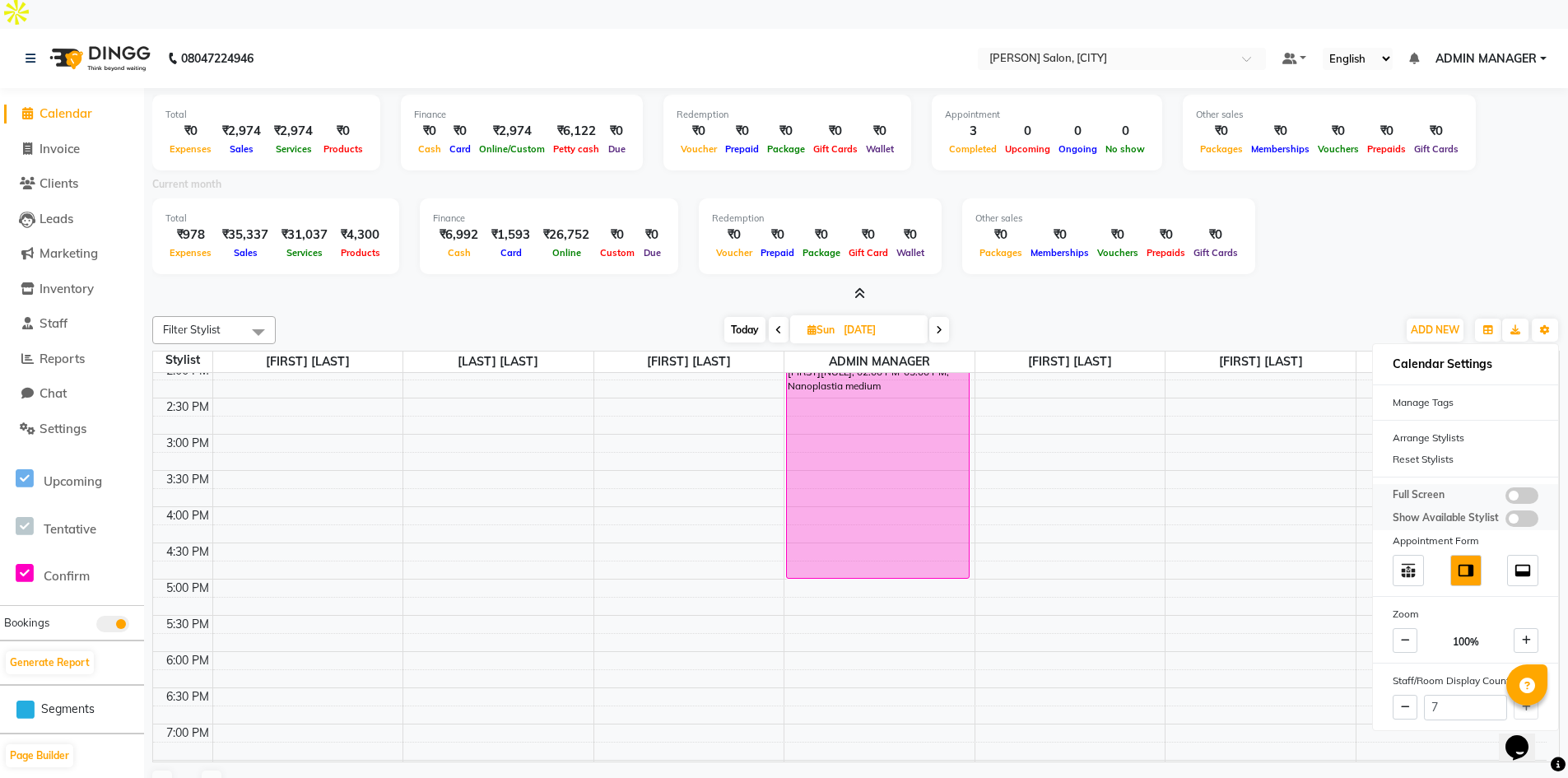click at bounding box center [1522, 519] 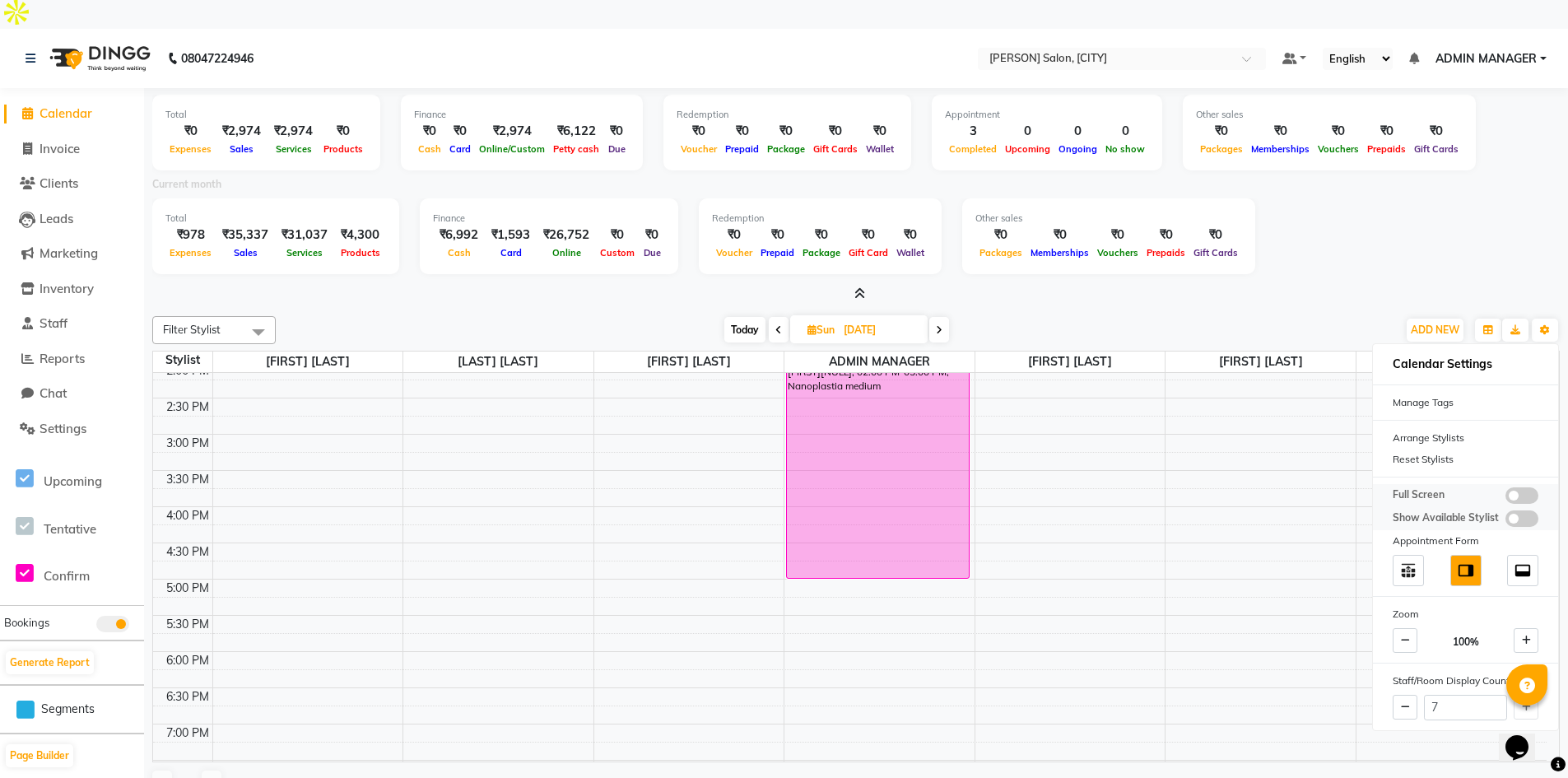 click at bounding box center [1505, 521] 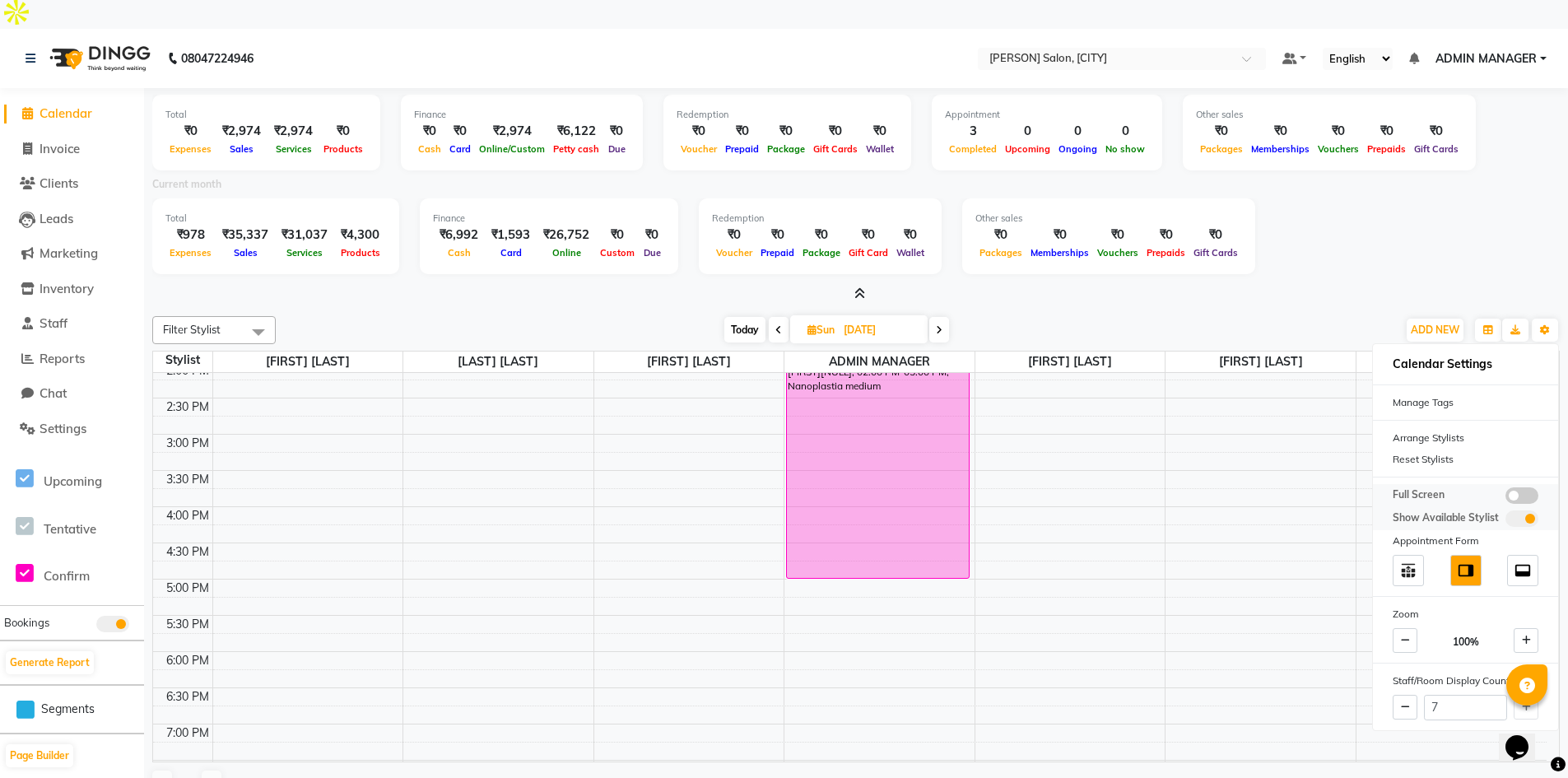 click at bounding box center (1522, 519) 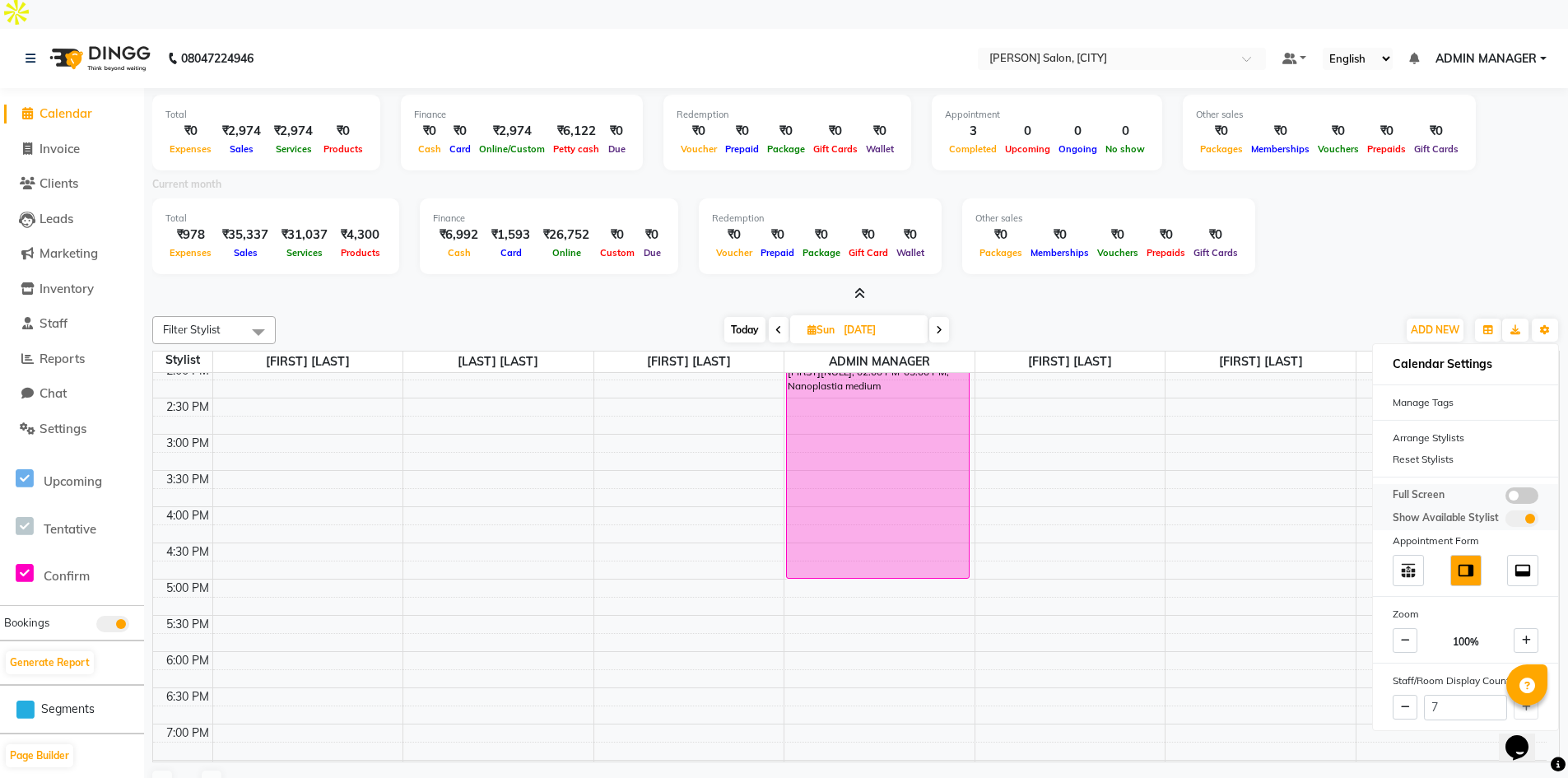 click at bounding box center [1505, 521] 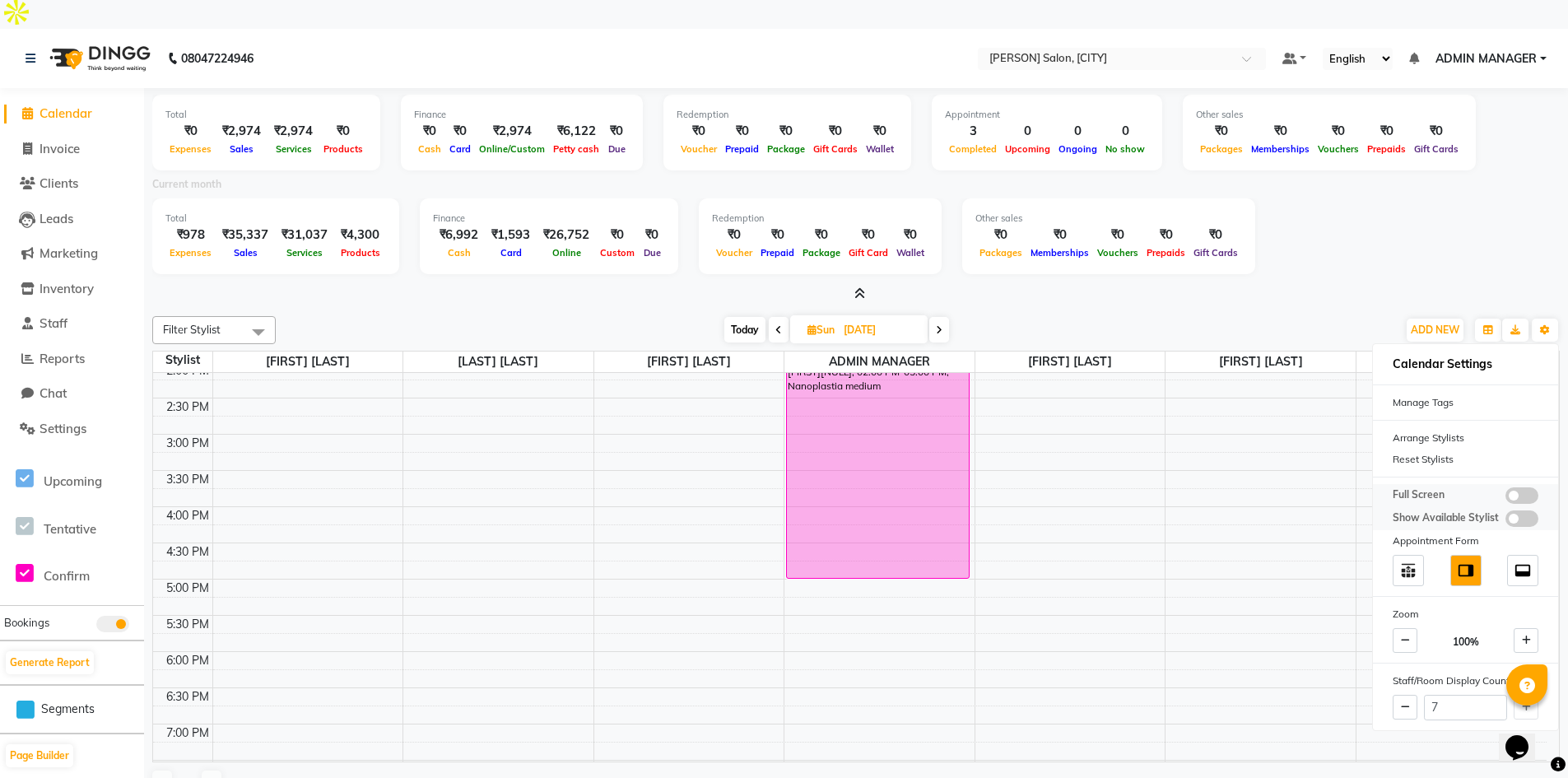 click at bounding box center [1522, 496] 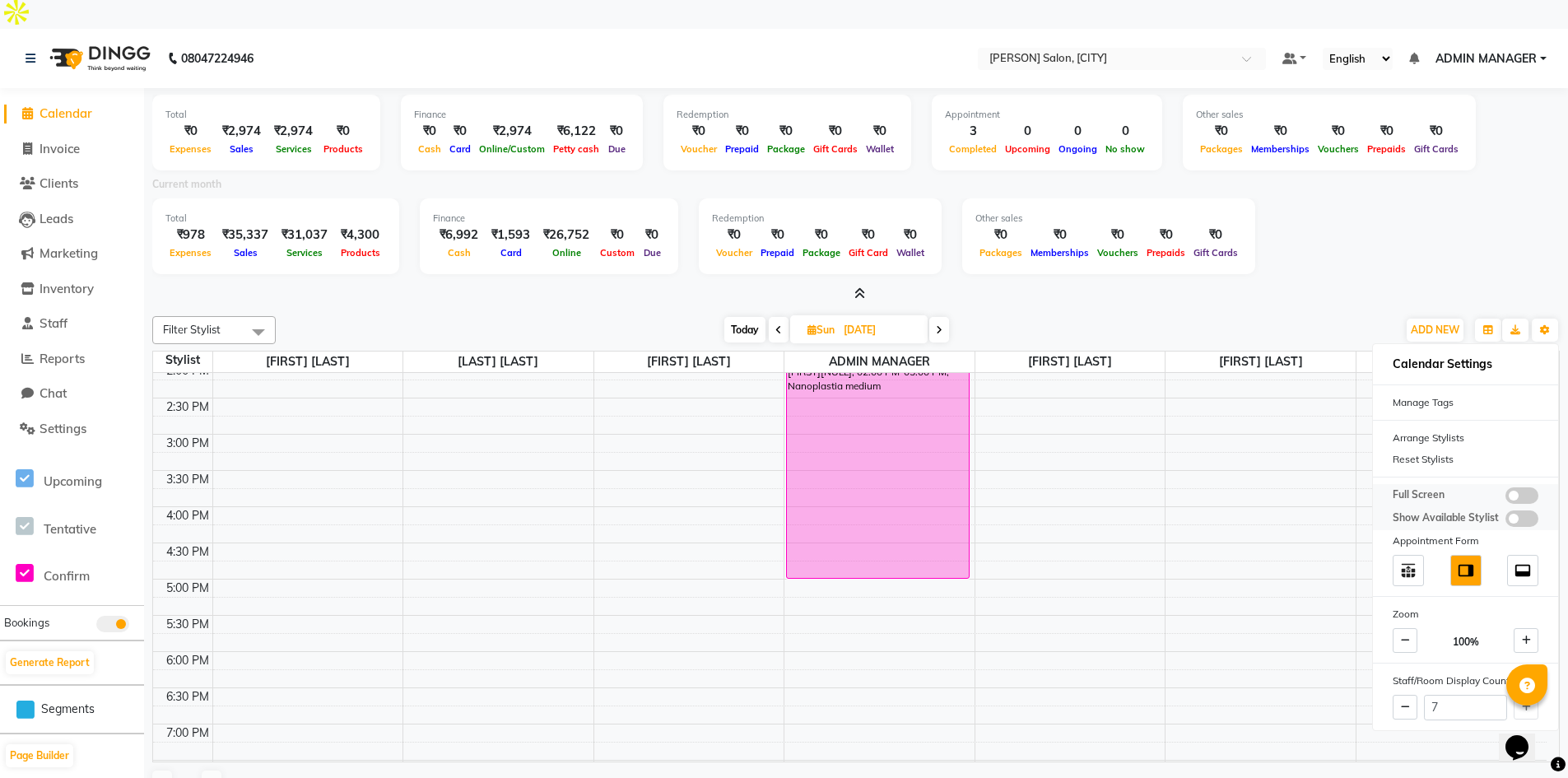 click at bounding box center [1505, 498] 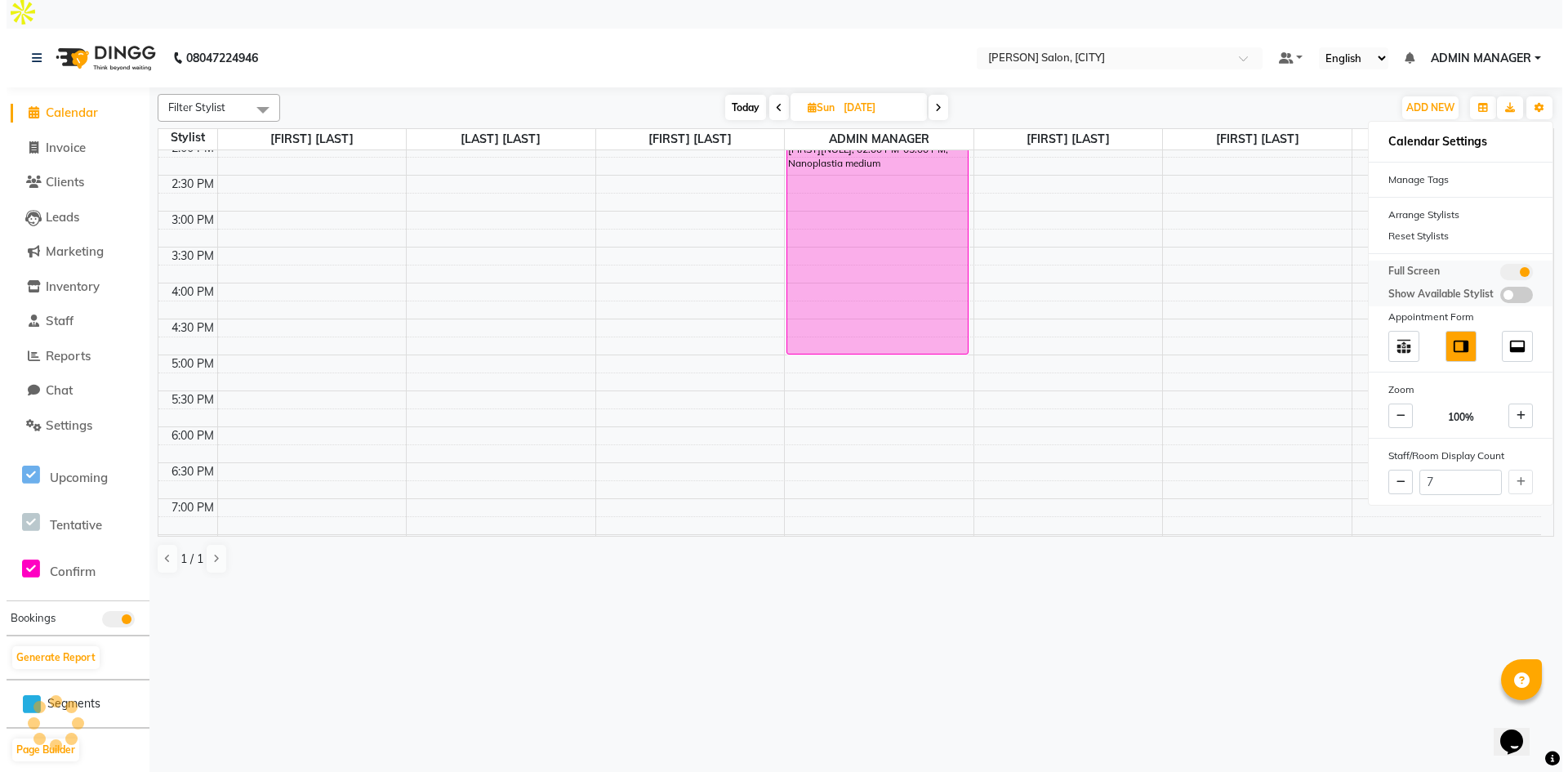scroll, scrollTop: 0, scrollLeft: 0, axis: both 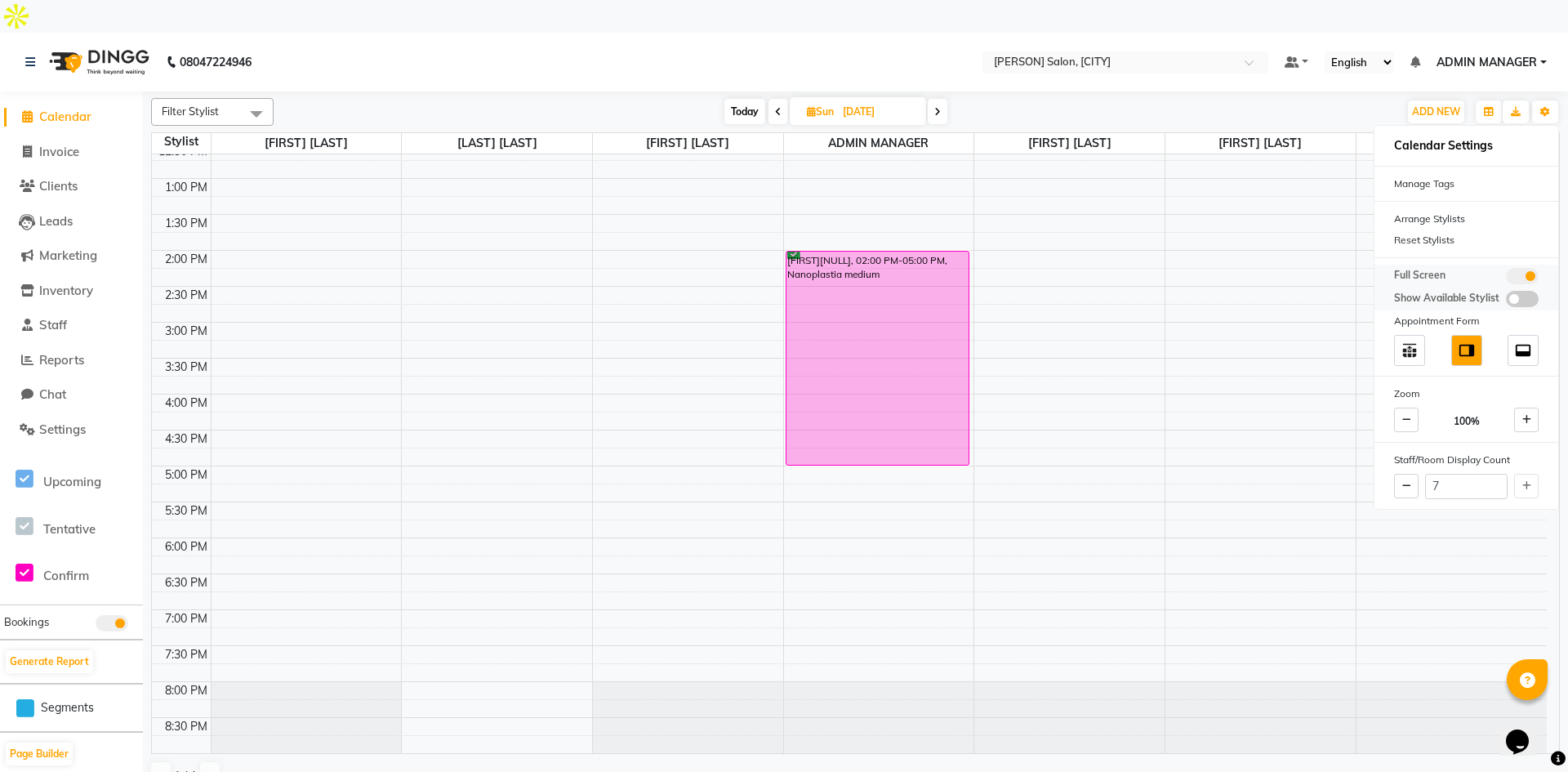 click at bounding box center [1522, 276] 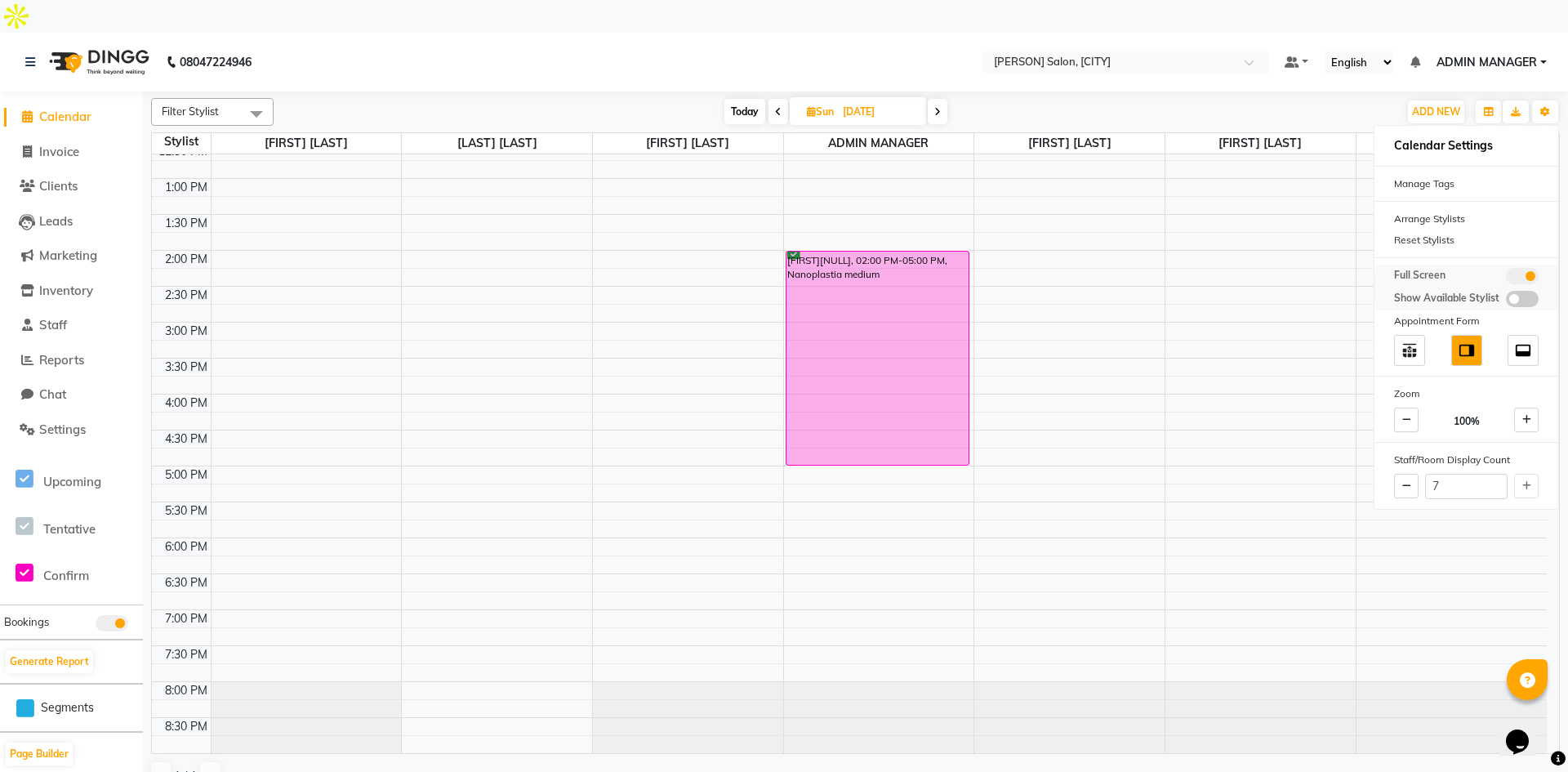 click at bounding box center [1506, 279] 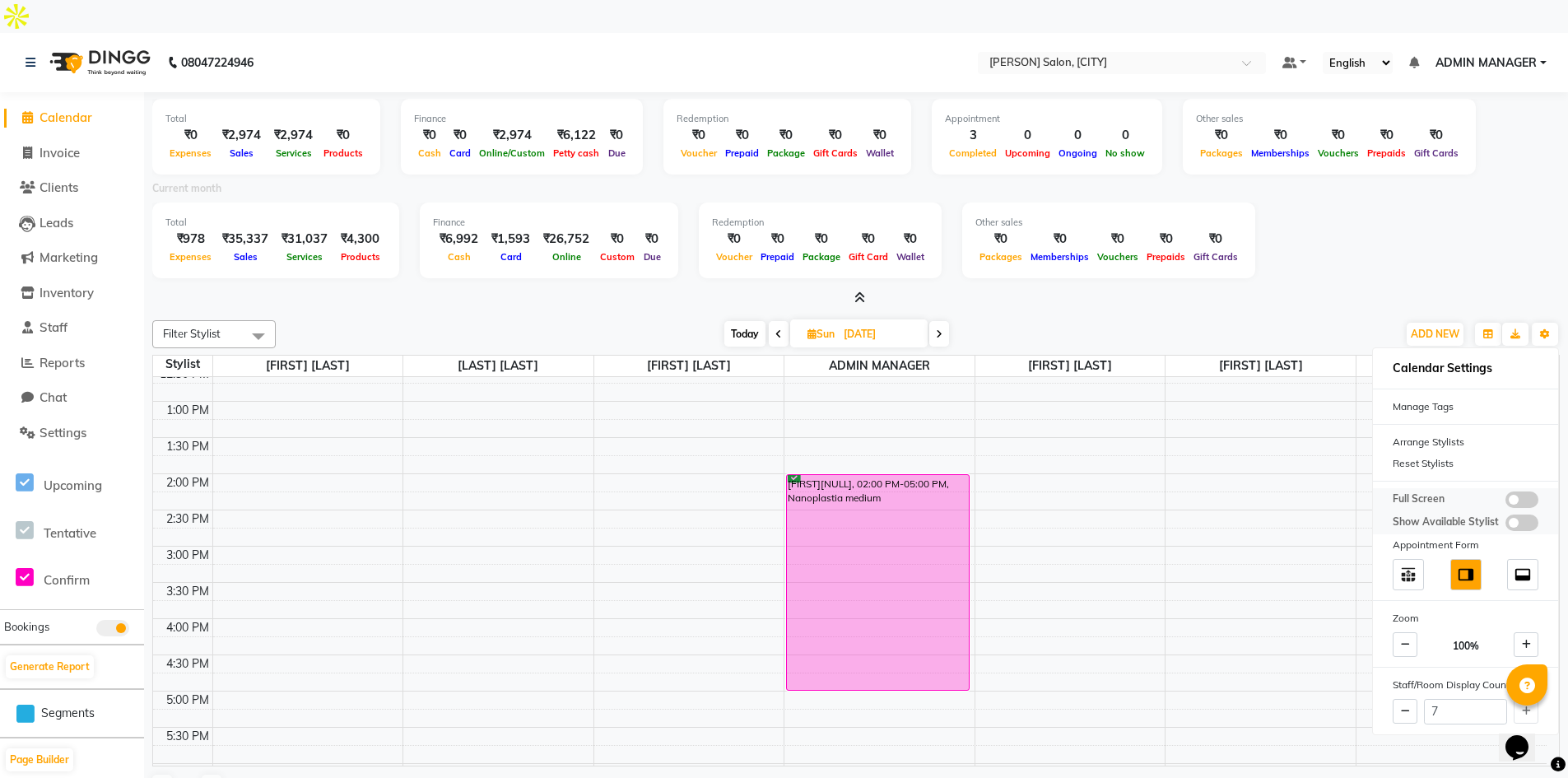 scroll, scrollTop: 4, scrollLeft: 0, axis: vertical 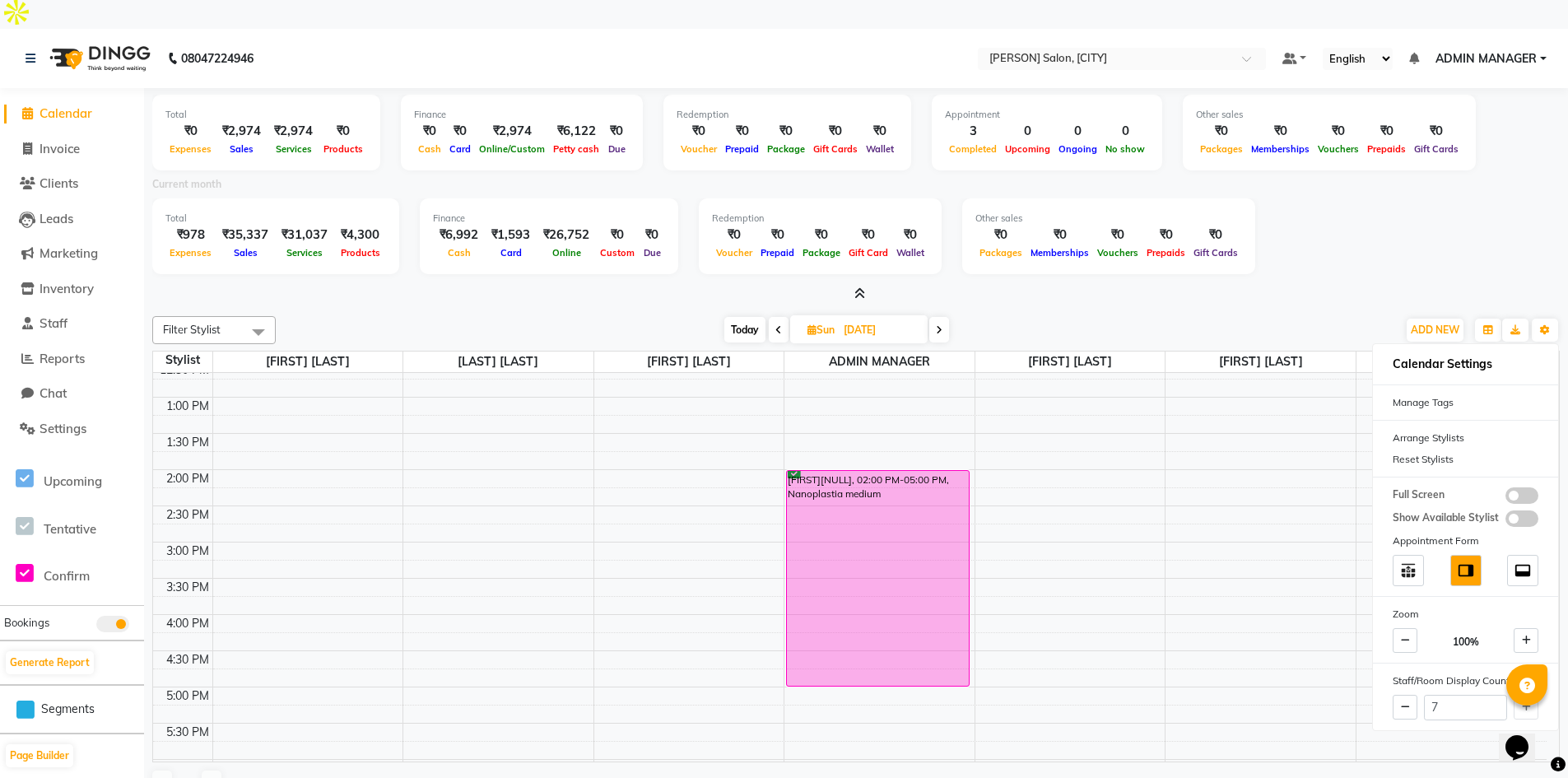 click on "Total  ₹978  Expenses ₹35,337  Sales ₹31,037 Services ₹4,300 Products  Finance  ₹6,992  Cash ₹1,593  Card ₹26,752 Online ₹0 Custom ₹0 Due  Redemption  ₹0 Voucher ₹0 Prepaid ₹0 Package ₹0 Gift Card ₹0 Wallet Other sales  ₹0  Packages ₹0  Memberships ₹0  Vouchers ₹0  Prepaids ₹0  Gift Cards" at bounding box center (856, 239) 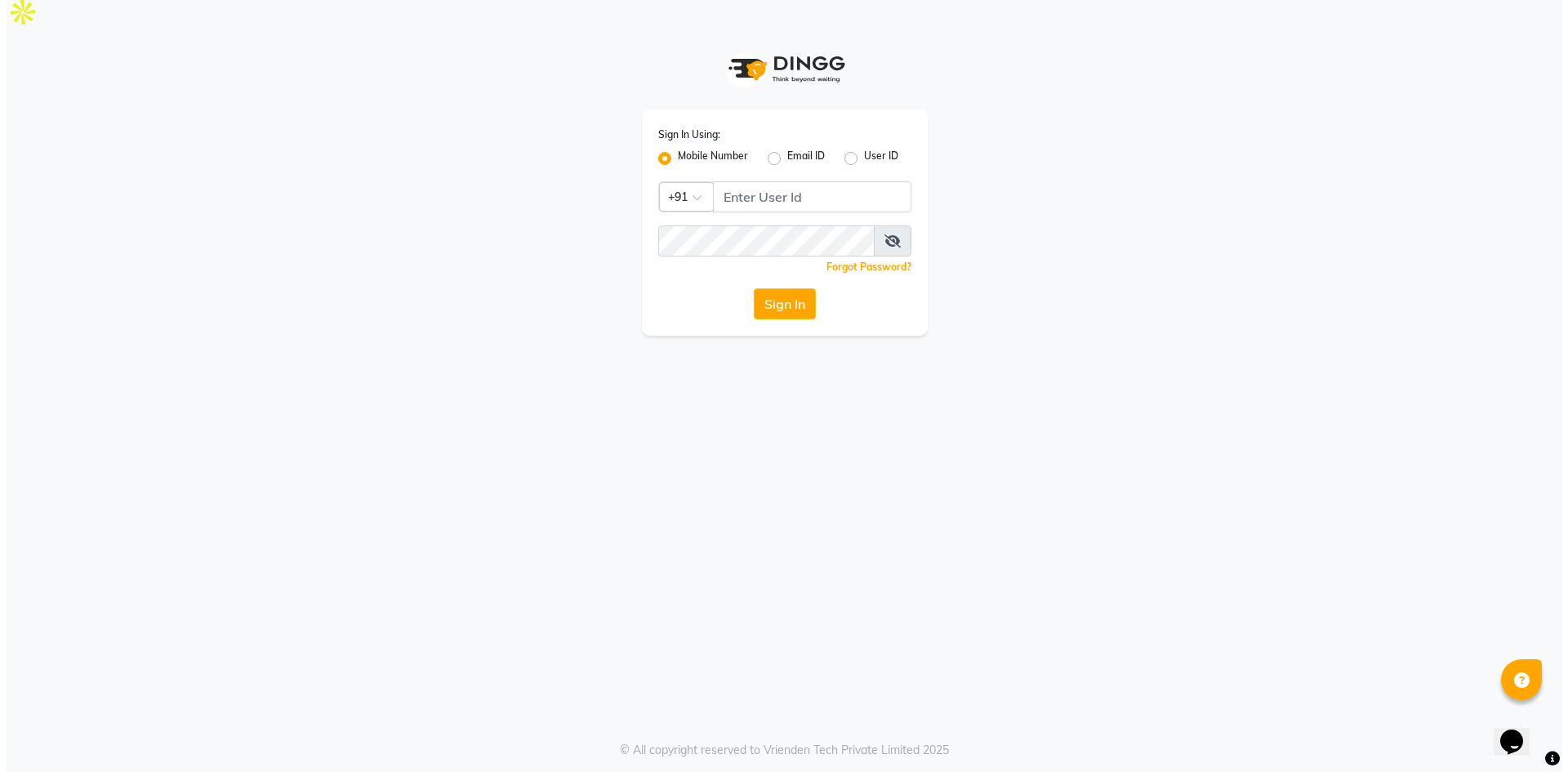 scroll, scrollTop: 0, scrollLeft: 0, axis: both 